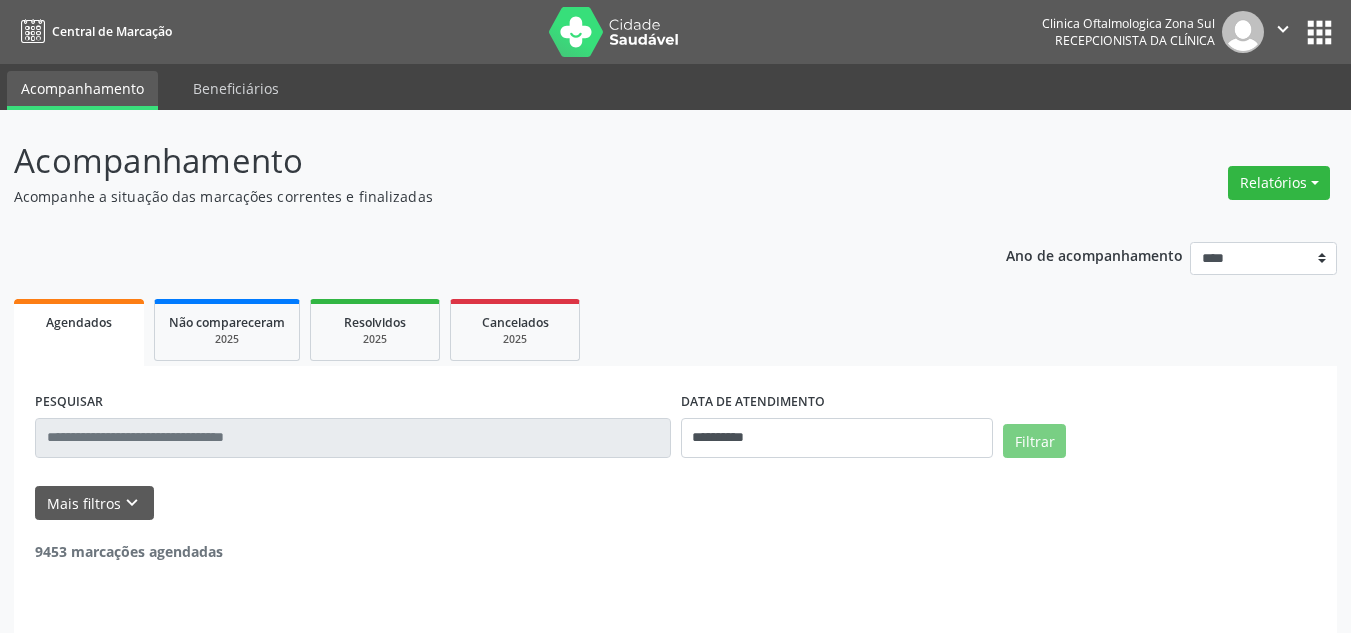 scroll, scrollTop: 0, scrollLeft: 0, axis: both 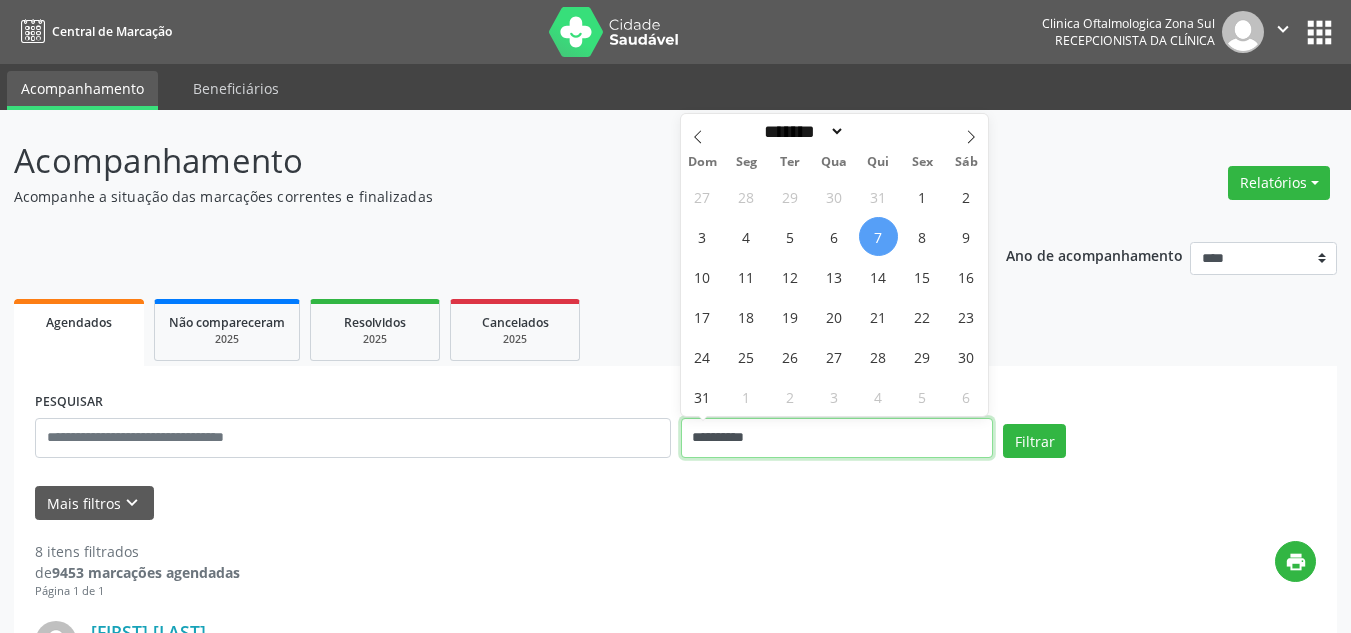 click on "**********" at bounding box center [837, 438] 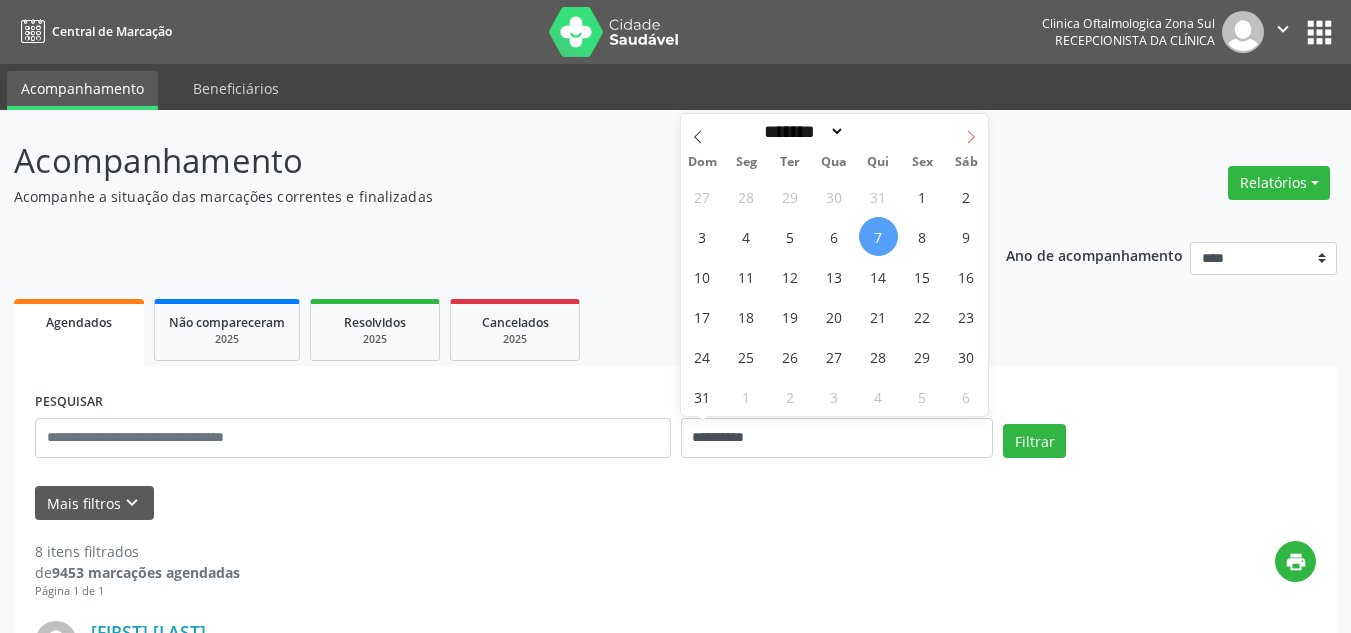 click 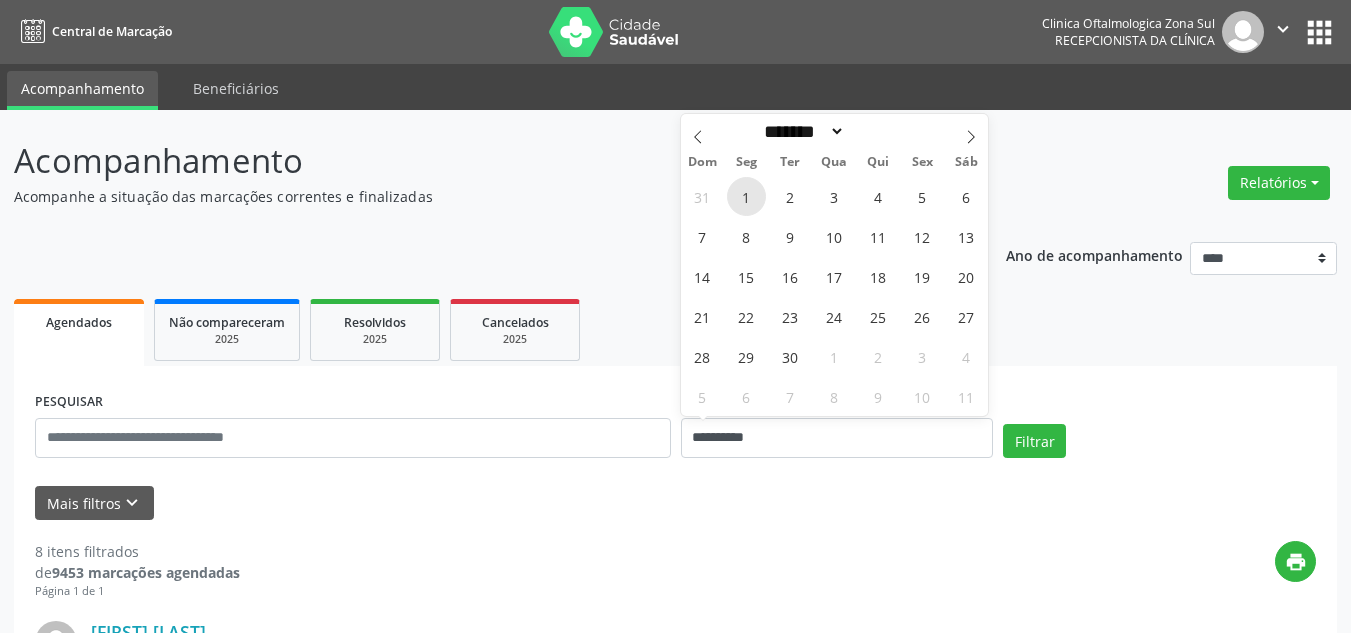 click on "1" at bounding box center (746, 196) 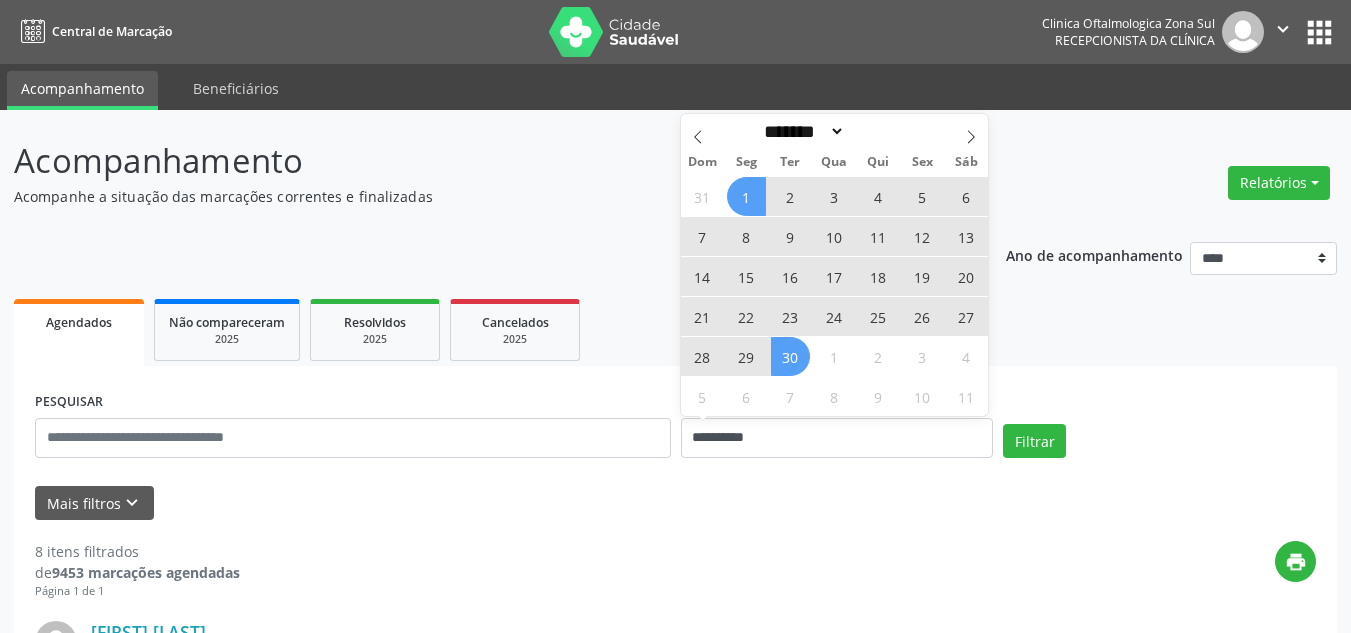 click on "30" at bounding box center (790, 356) 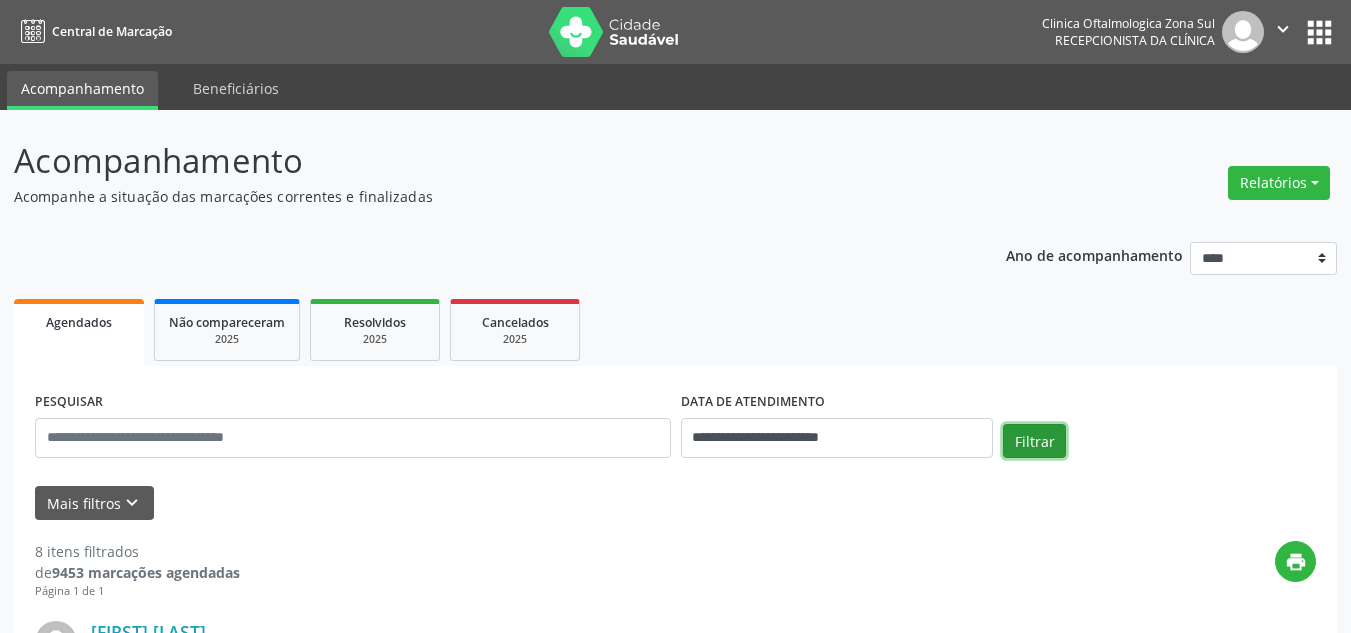 click on "Filtrar" at bounding box center [1034, 441] 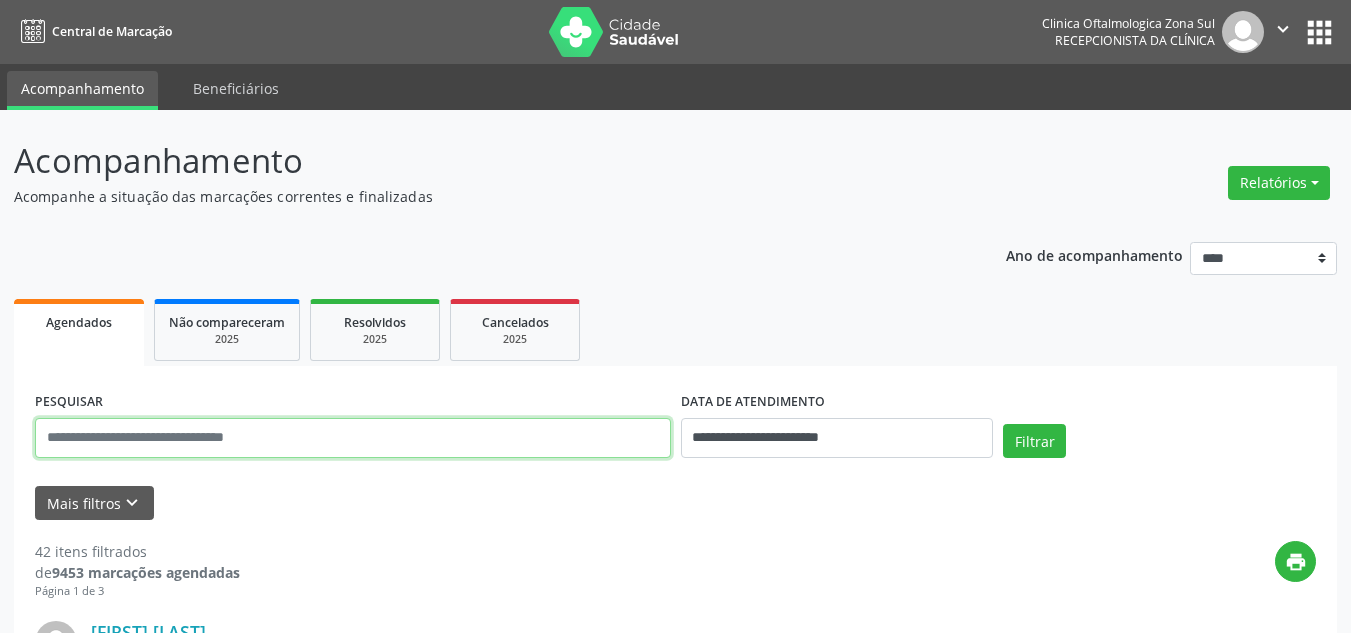 click at bounding box center (353, 438) 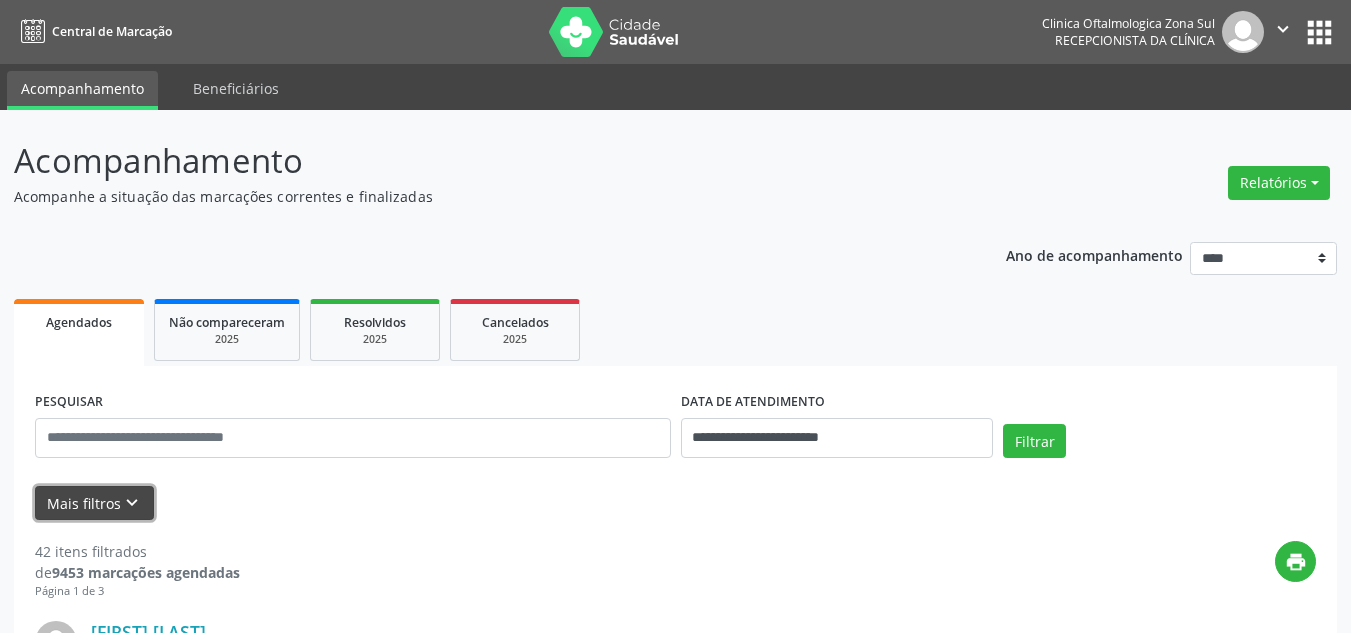 click on "Mais filtros
keyboard_arrow_down" at bounding box center [94, 503] 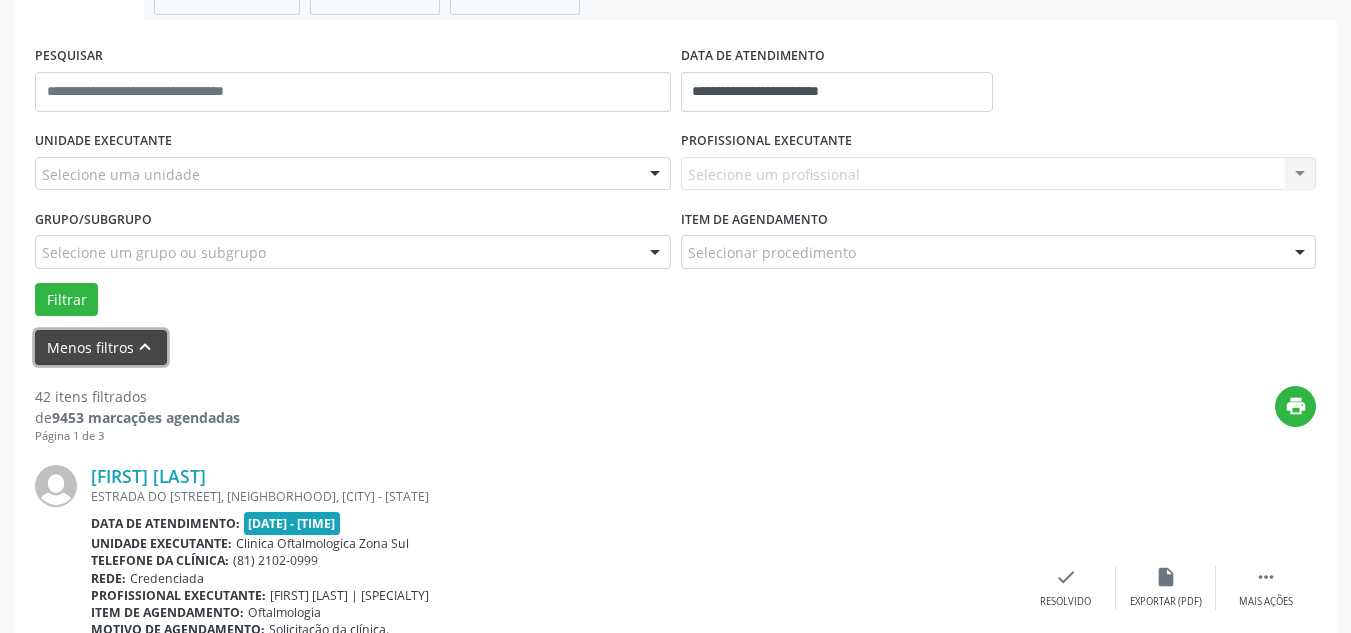 scroll, scrollTop: 300, scrollLeft: 0, axis: vertical 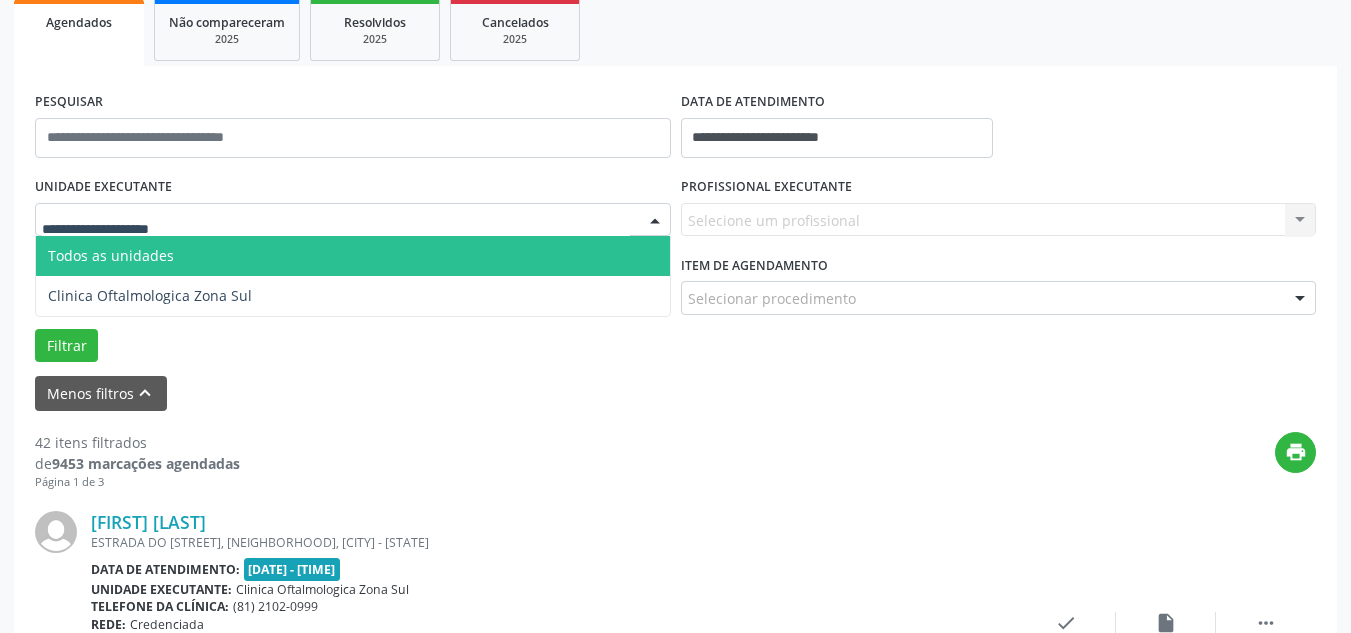 click at bounding box center [353, 220] 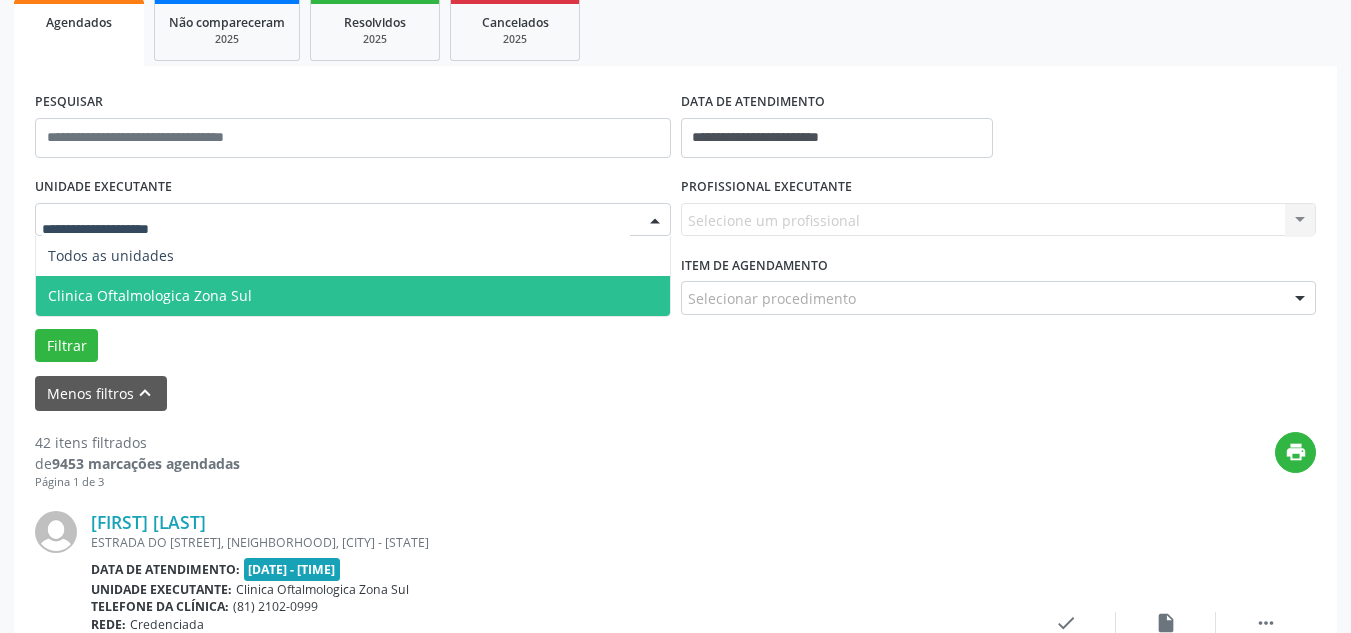 click on "Clinica Oftalmologica Zona Sul" at bounding box center (353, 296) 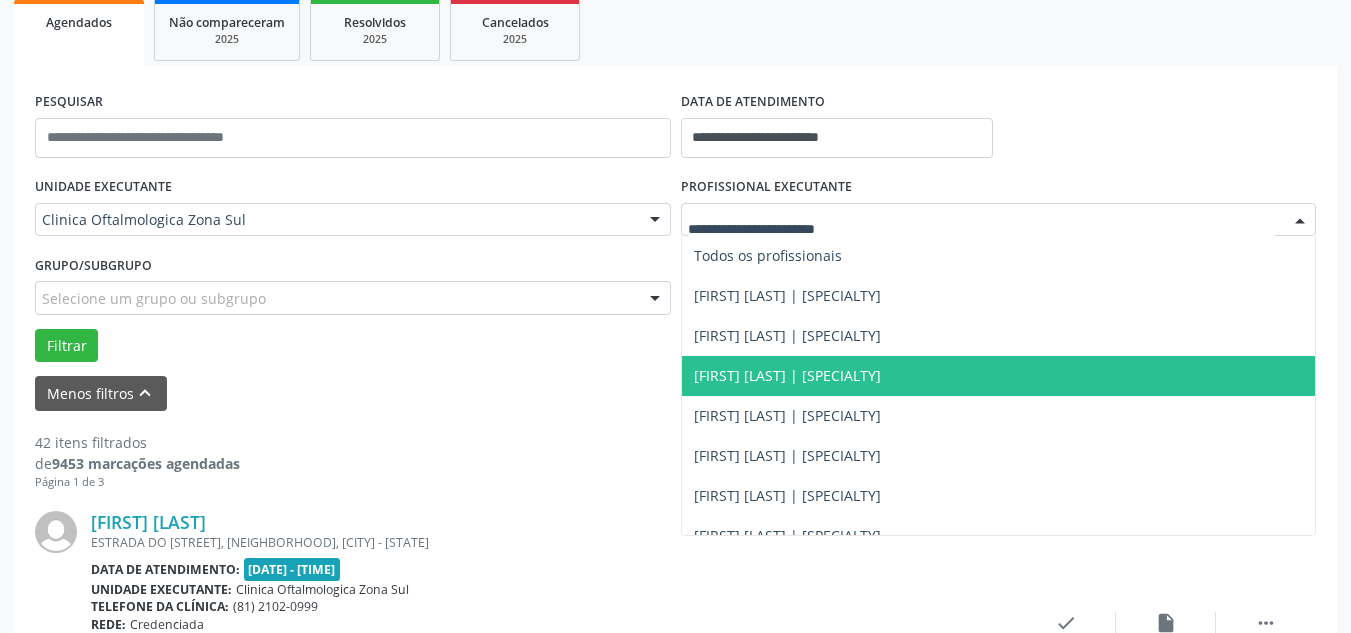 click on "[FIRST] [LAST] | [SPECIALTY]" at bounding box center [787, 375] 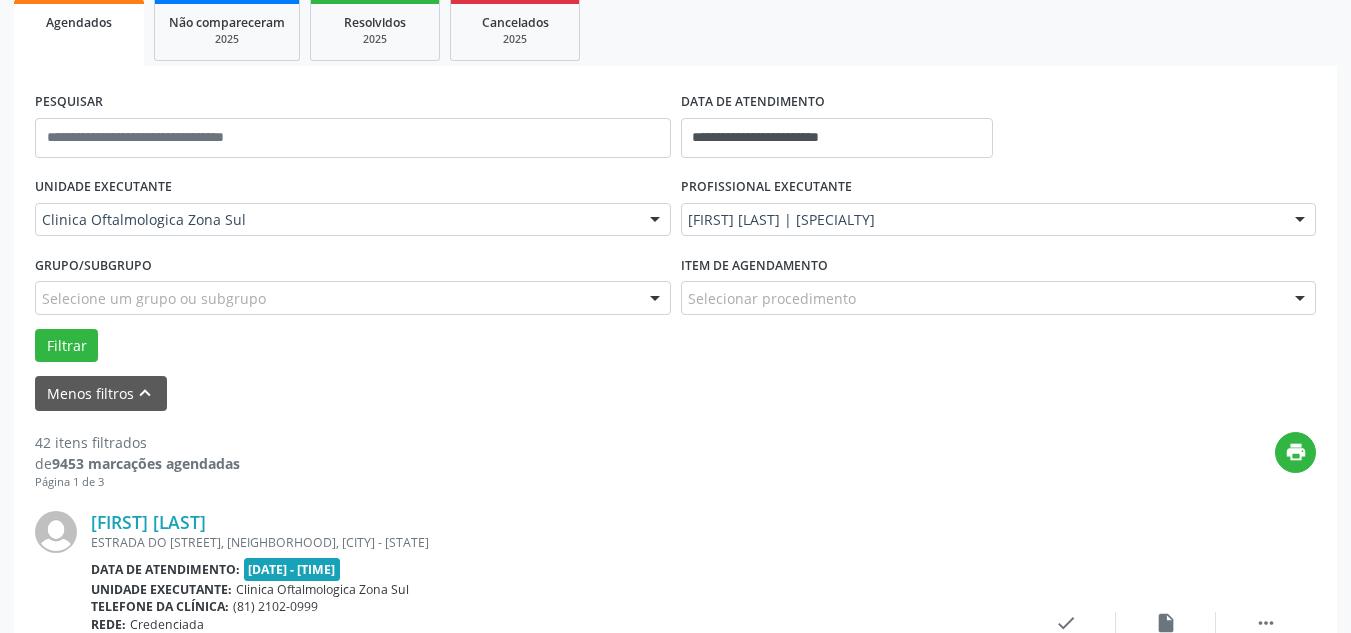 click on "Selecione um grupo ou subgrupo" at bounding box center (353, 298) 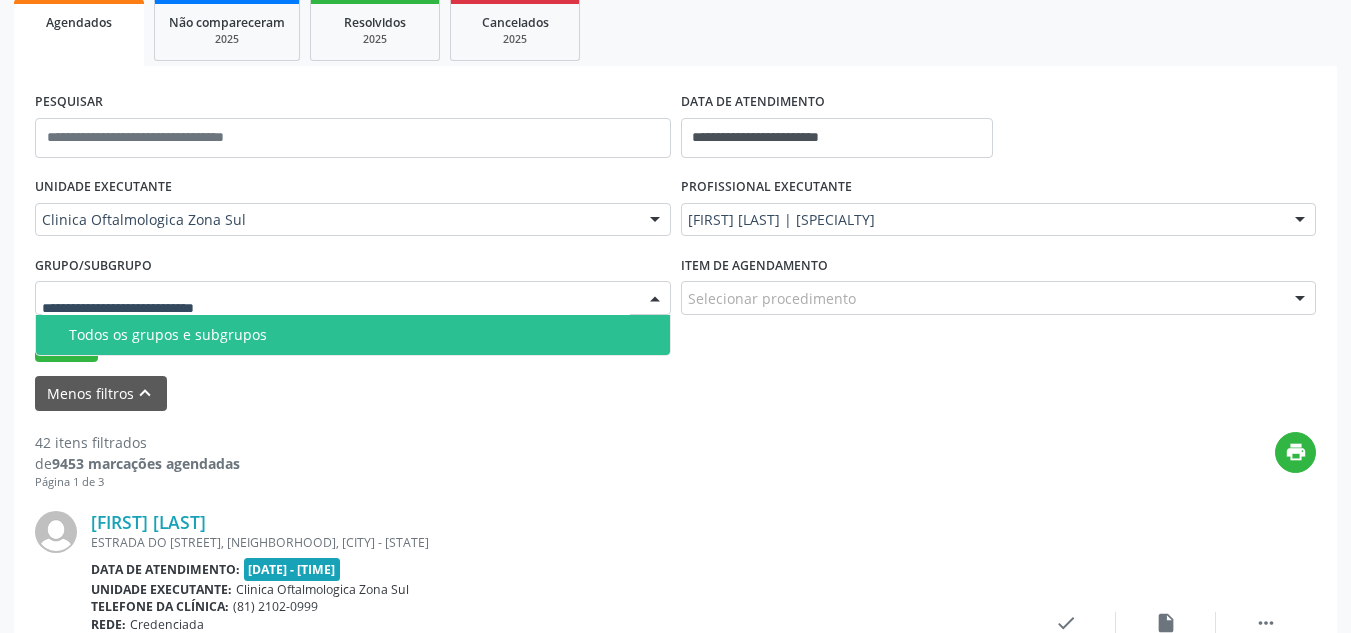 click on "Todos os grupos e subgrupos" at bounding box center [363, 335] 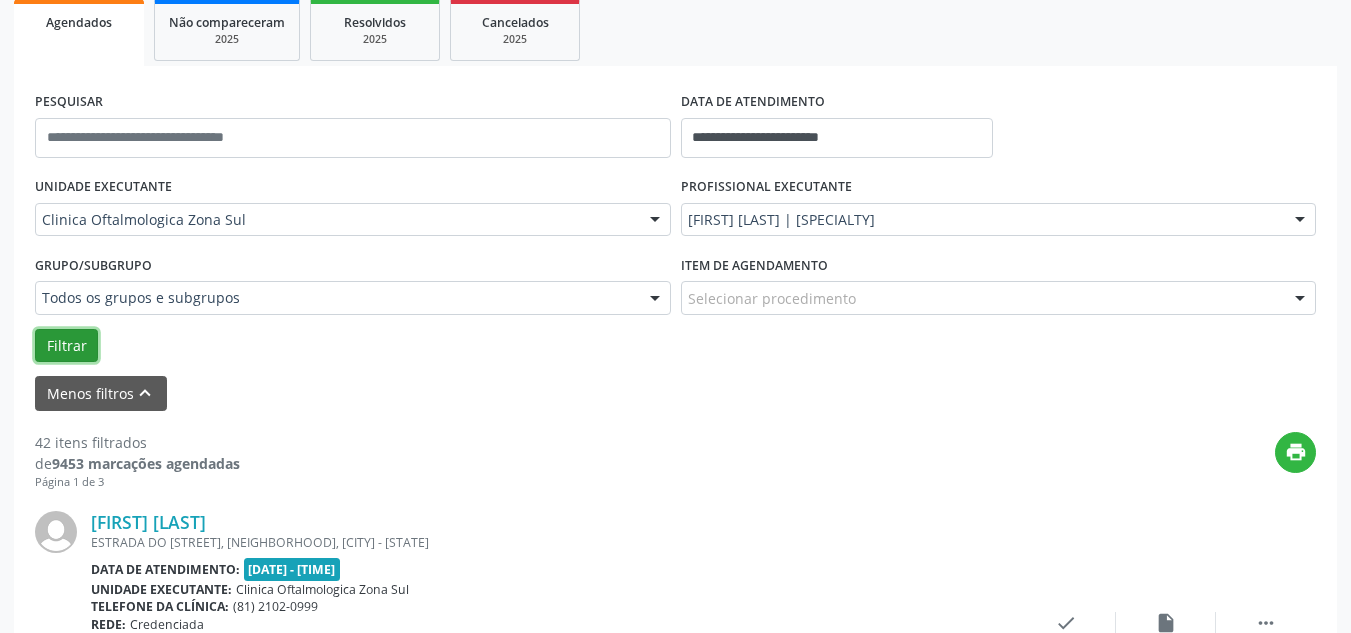 click on "Filtrar" at bounding box center (66, 346) 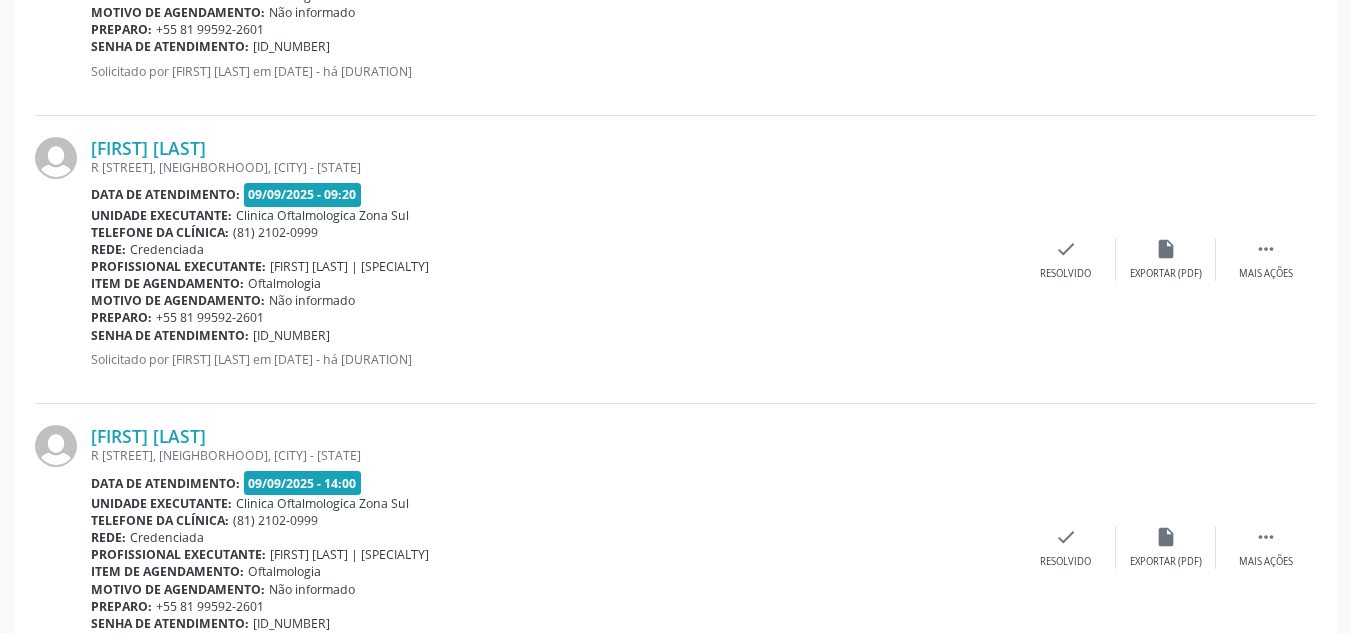 scroll, scrollTop: 962, scrollLeft: 0, axis: vertical 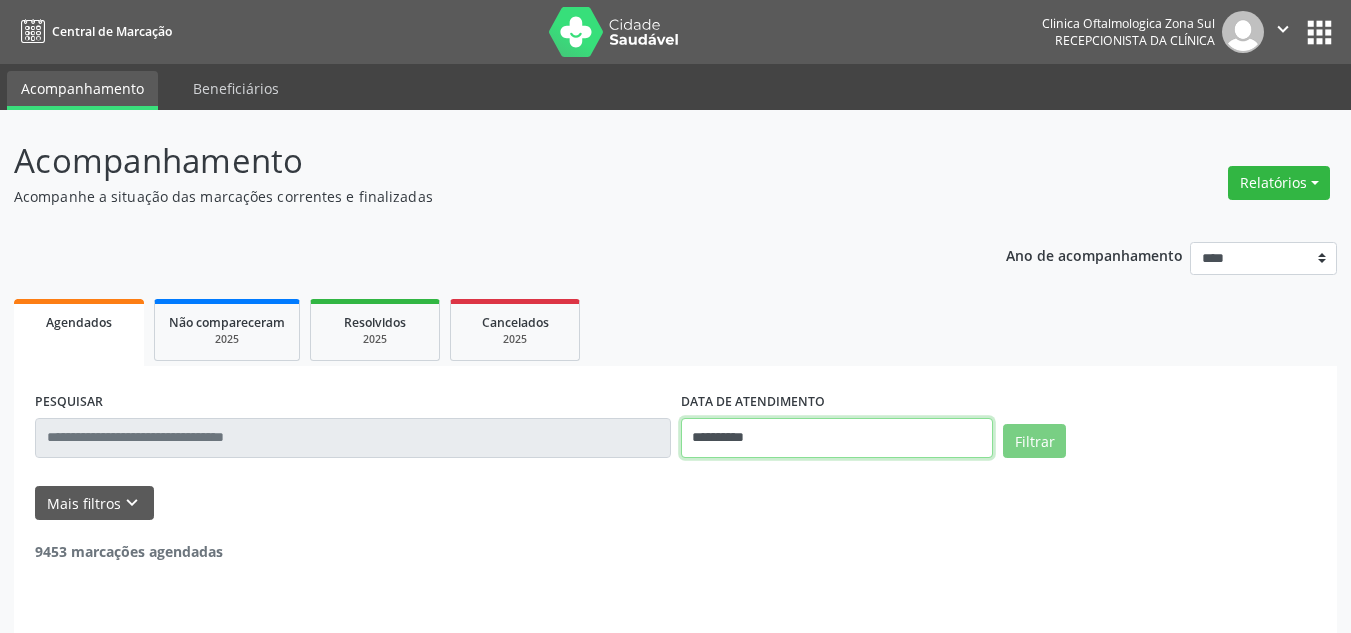 click on "**********" at bounding box center (837, 438) 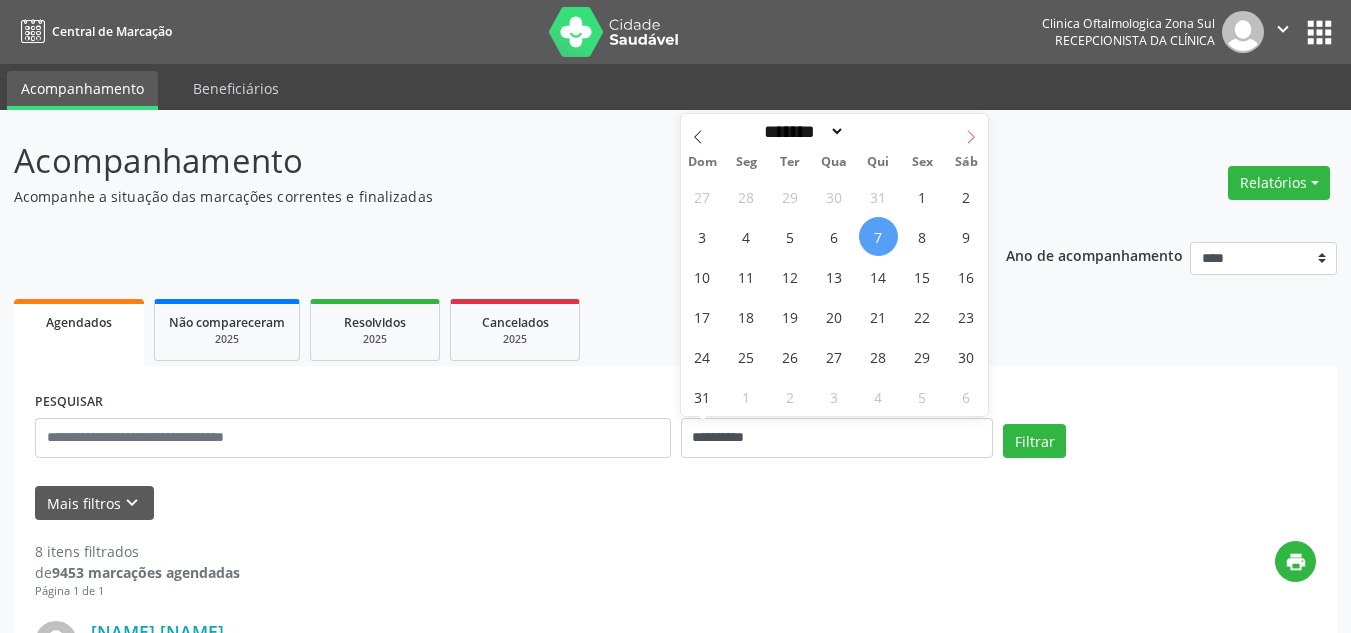 click at bounding box center (971, 131) 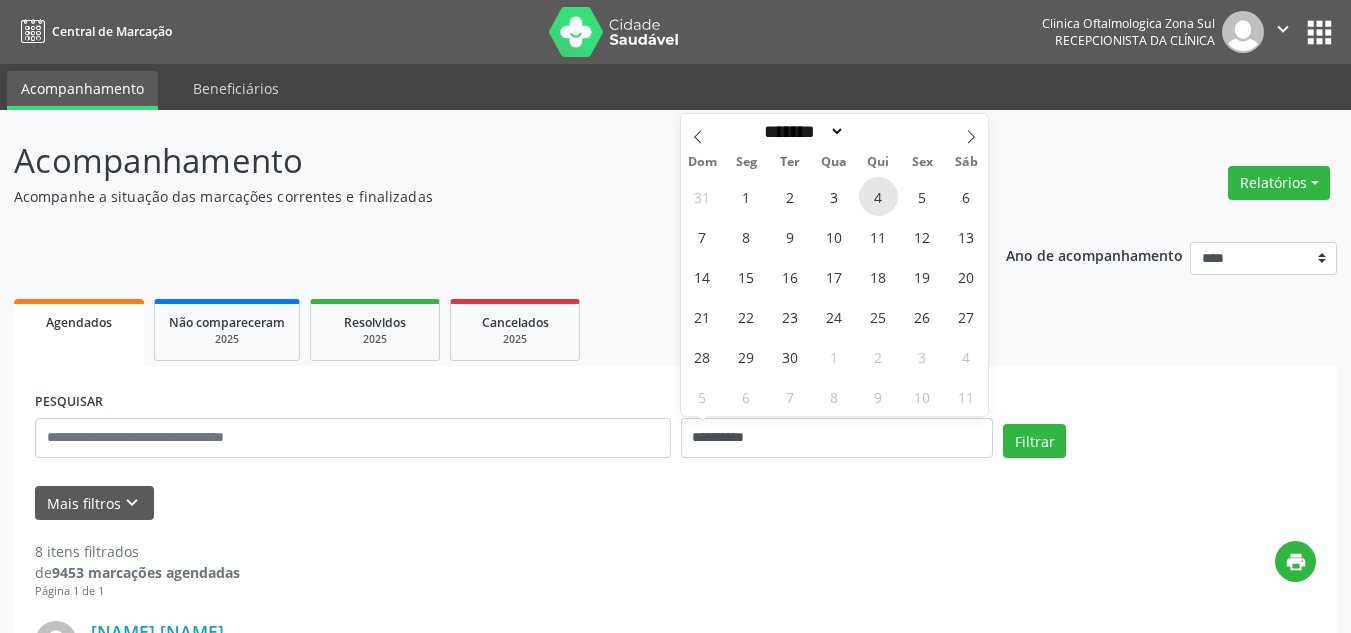 click on "4" at bounding box center [878, 196] 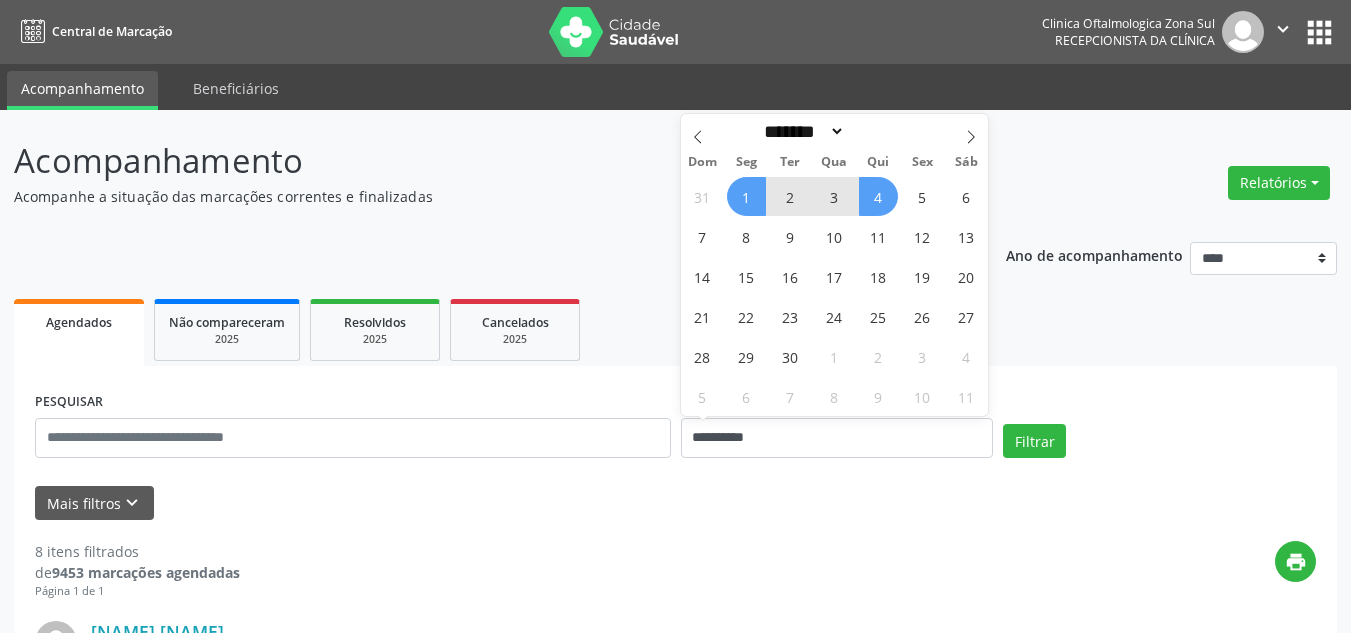 click on "31 1 2 3 4 5 6 7 8 9 10 11 12 13 14 15 16 17 18 19 20 21 22 23 24 25 26 27 28 29 30 1 2 3 4 5 6 7 8 9 10 11" at bounding box center [835, 296] 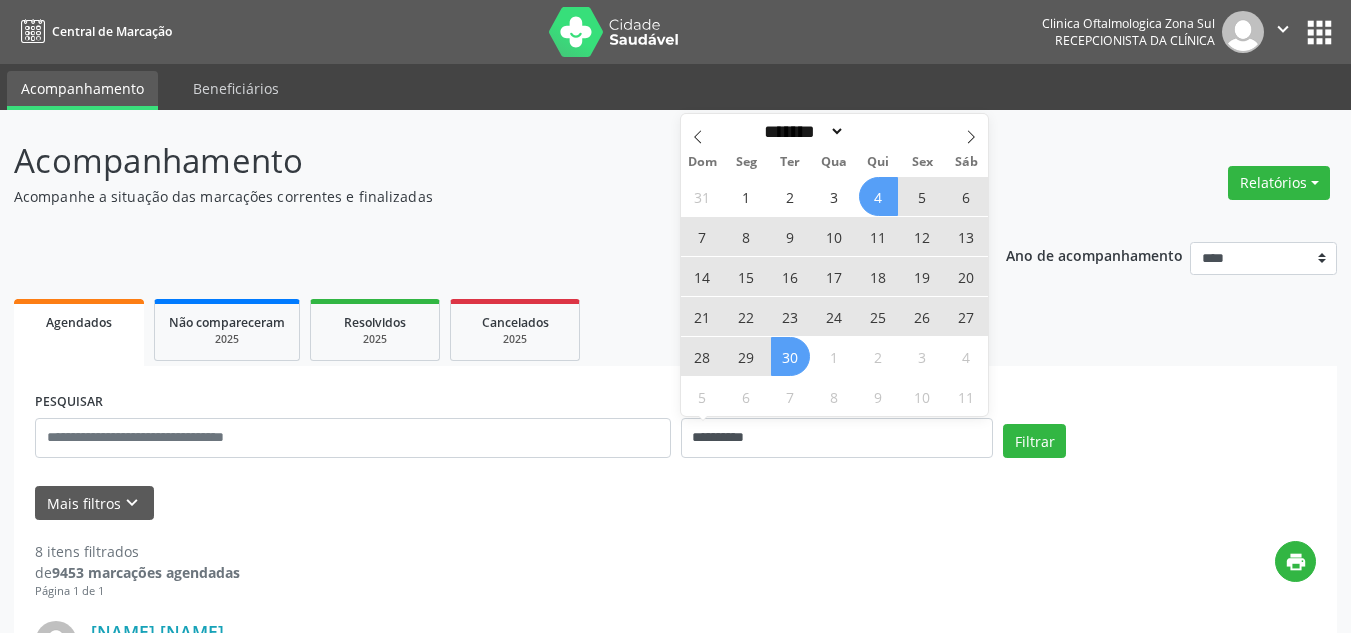 click on "30" at bounding box center [790, 356] 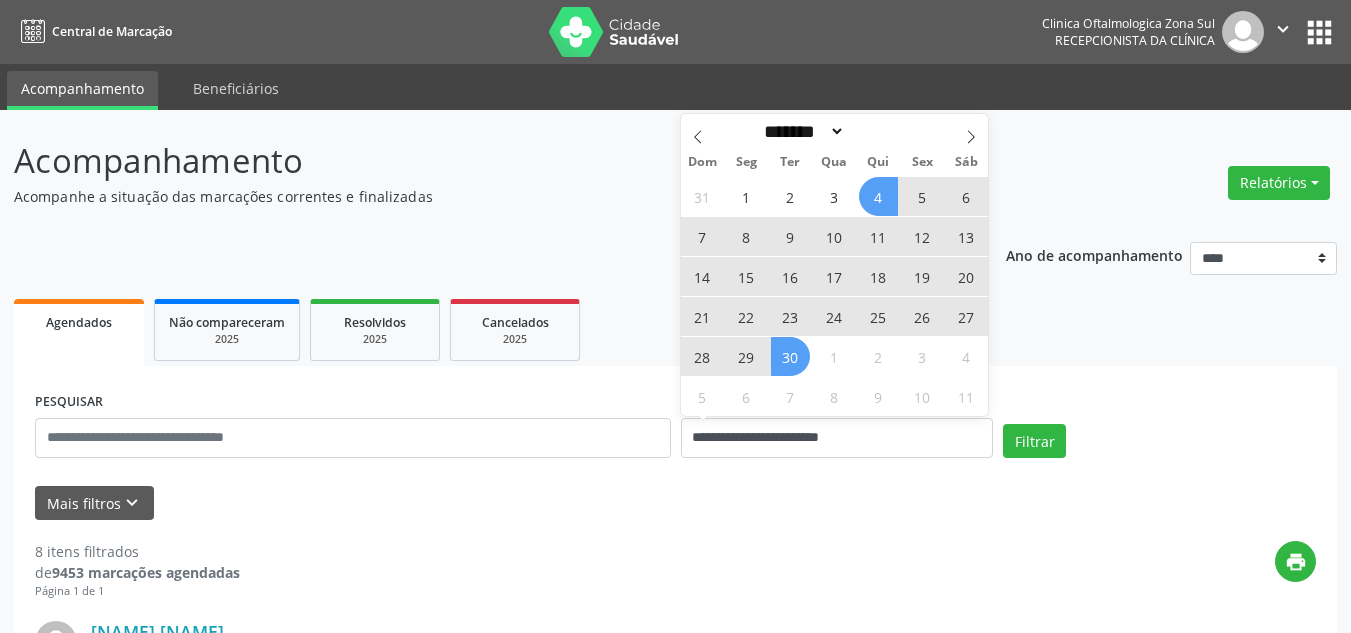 select on "*" 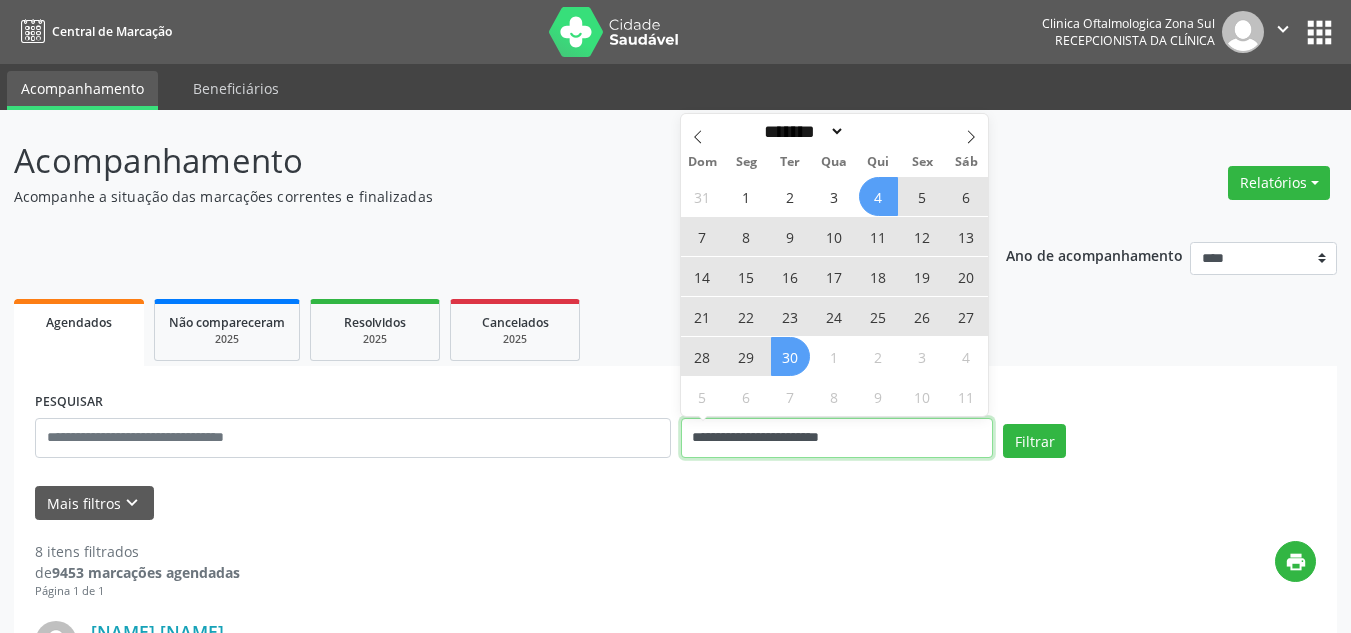 click on "**********" at bounding box center [837, 438] 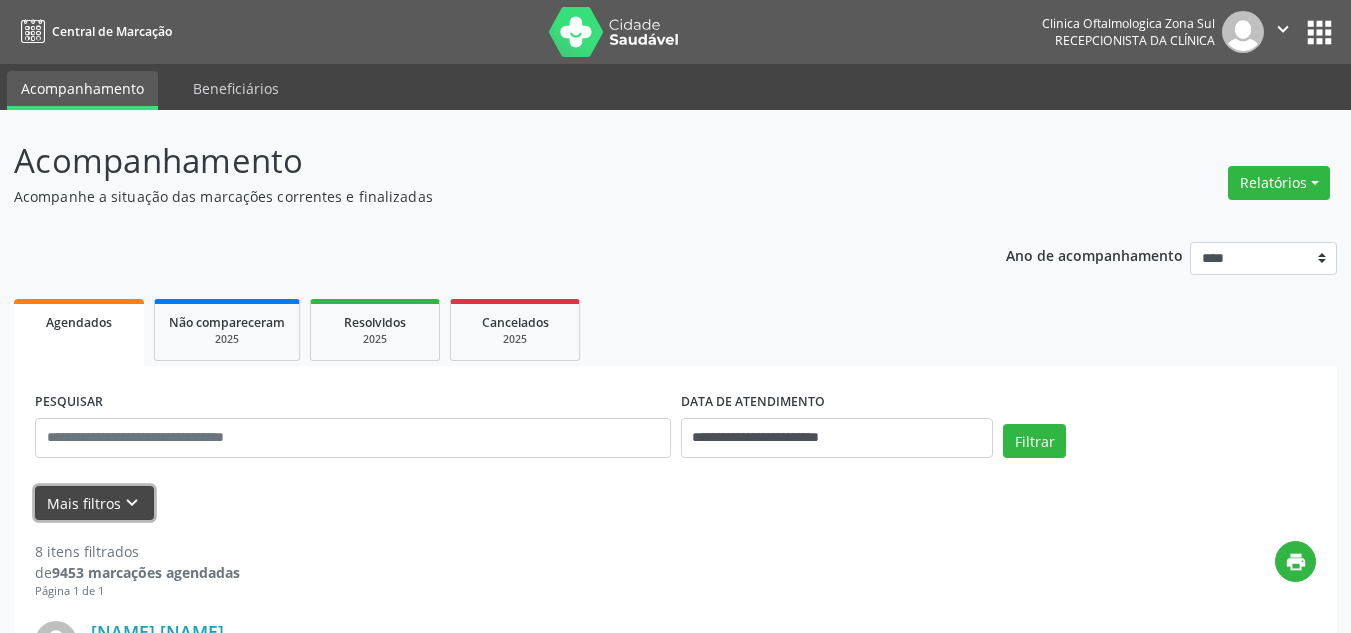 drag, startPoint x: 92, startPoint y: 501, endPoint x: 138, endPoint y: 490, distance: 47.296936 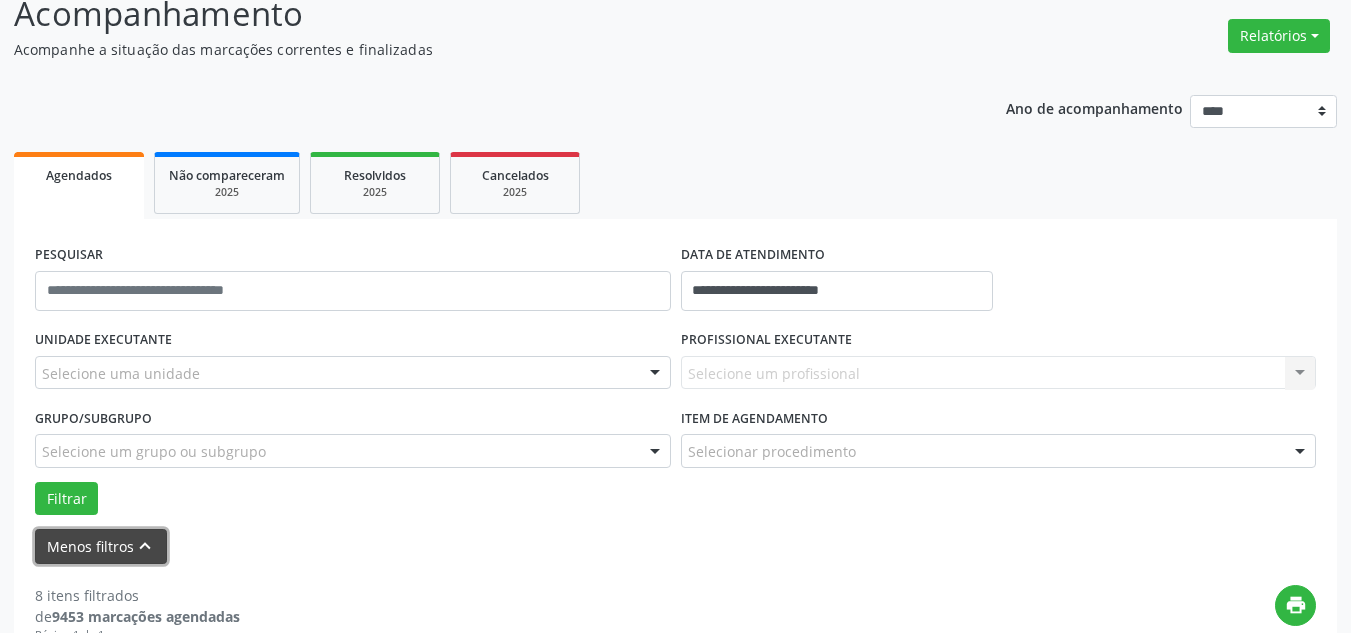 scroll, scrollTop: 300, scrollLeft: 0, axis: vertical 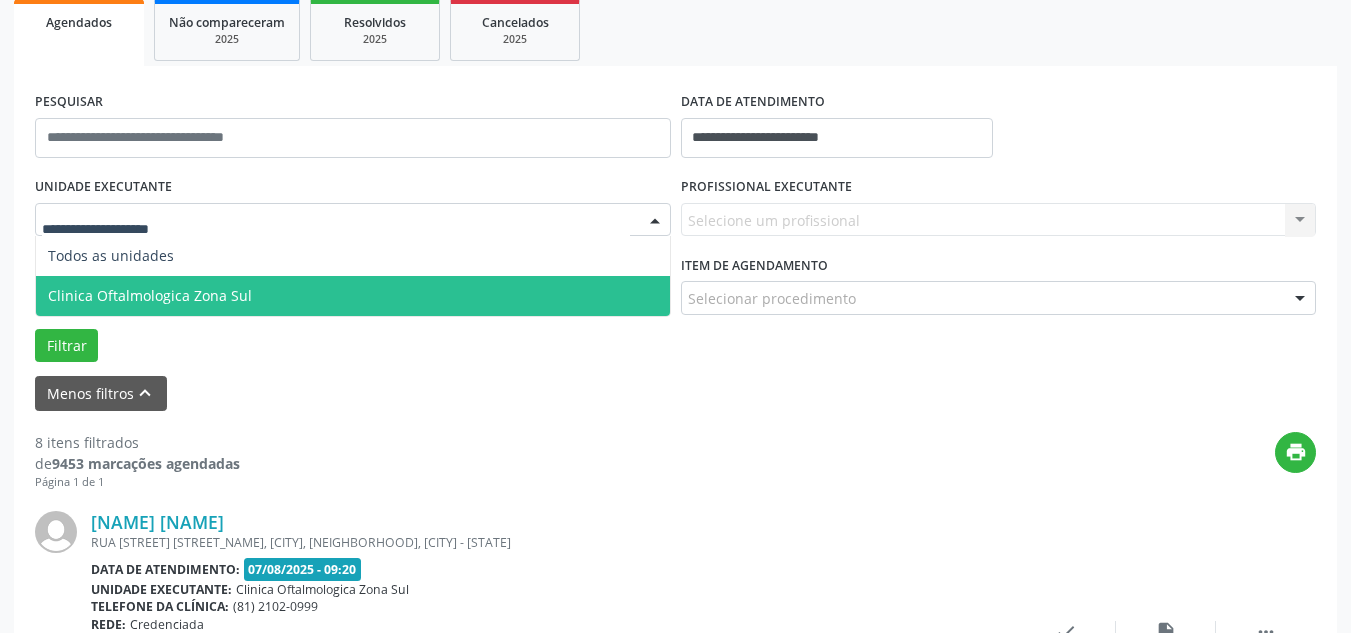 drag, startPoint x: 163, startPoint y: 296, endPoint x: 491, endPoint y: 276, distance: 328.6092 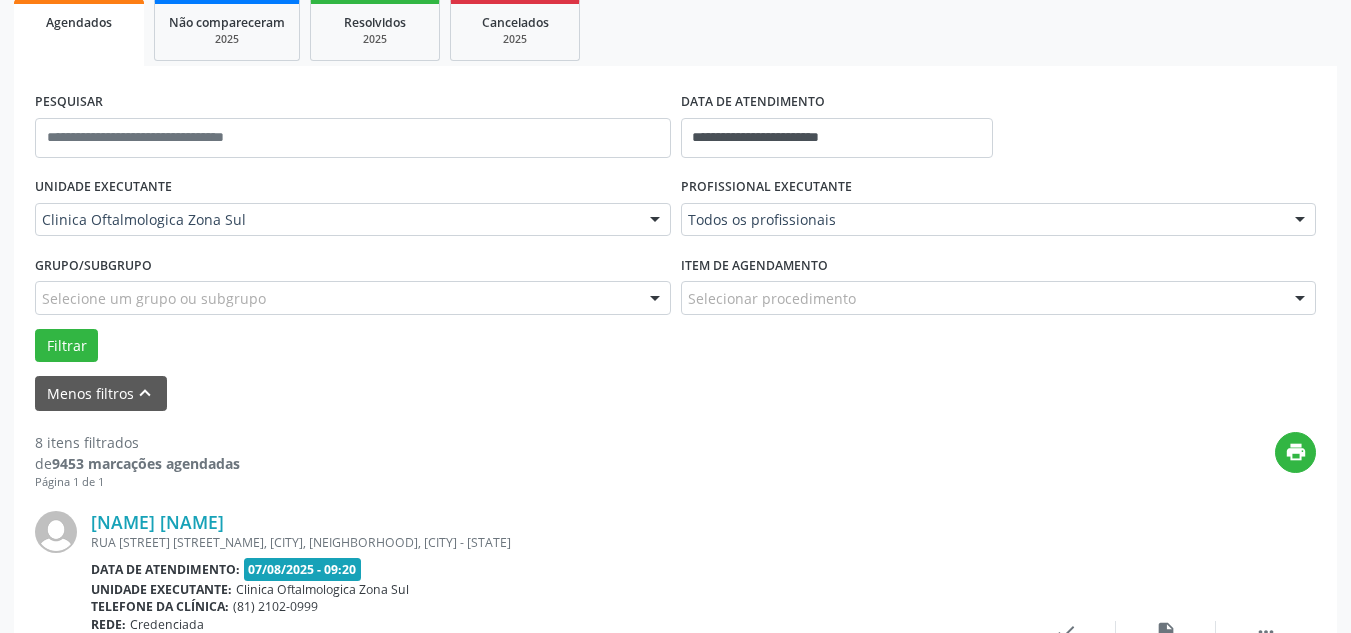 click on "Todos os profissionais" at bounding box center [999, 220] 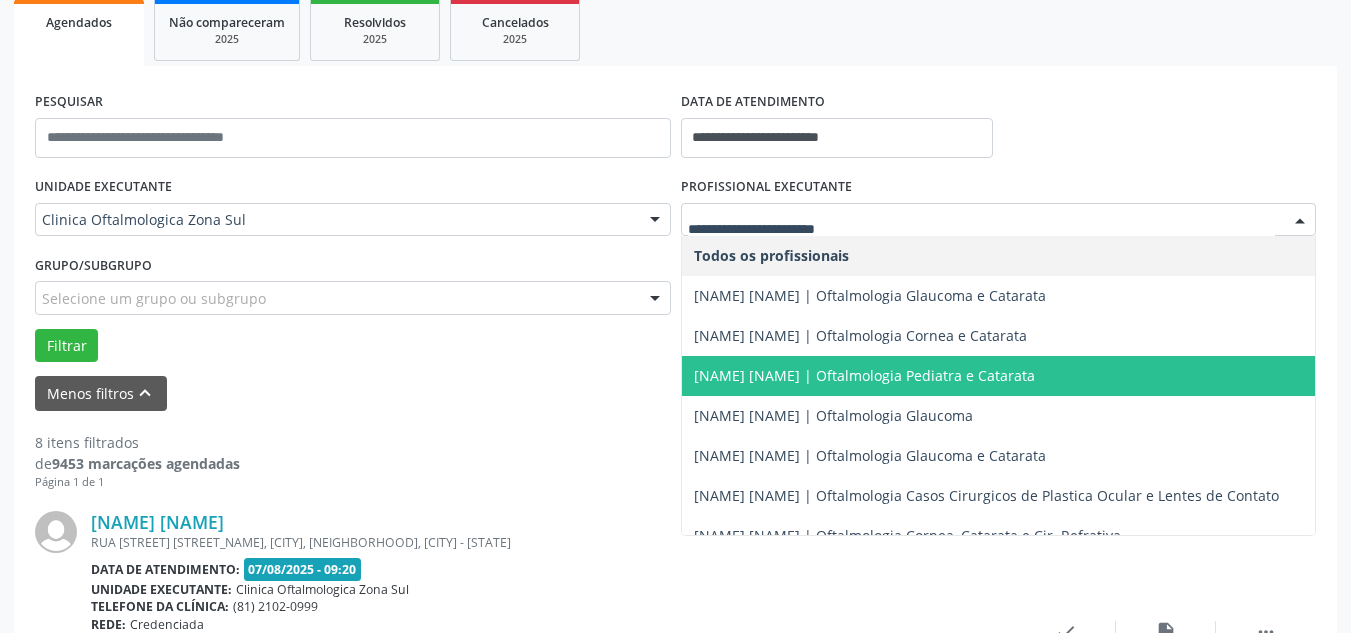 click on "[FIRST] [LAST] | [SPECIALTY]" at bounding box center [999, 376] 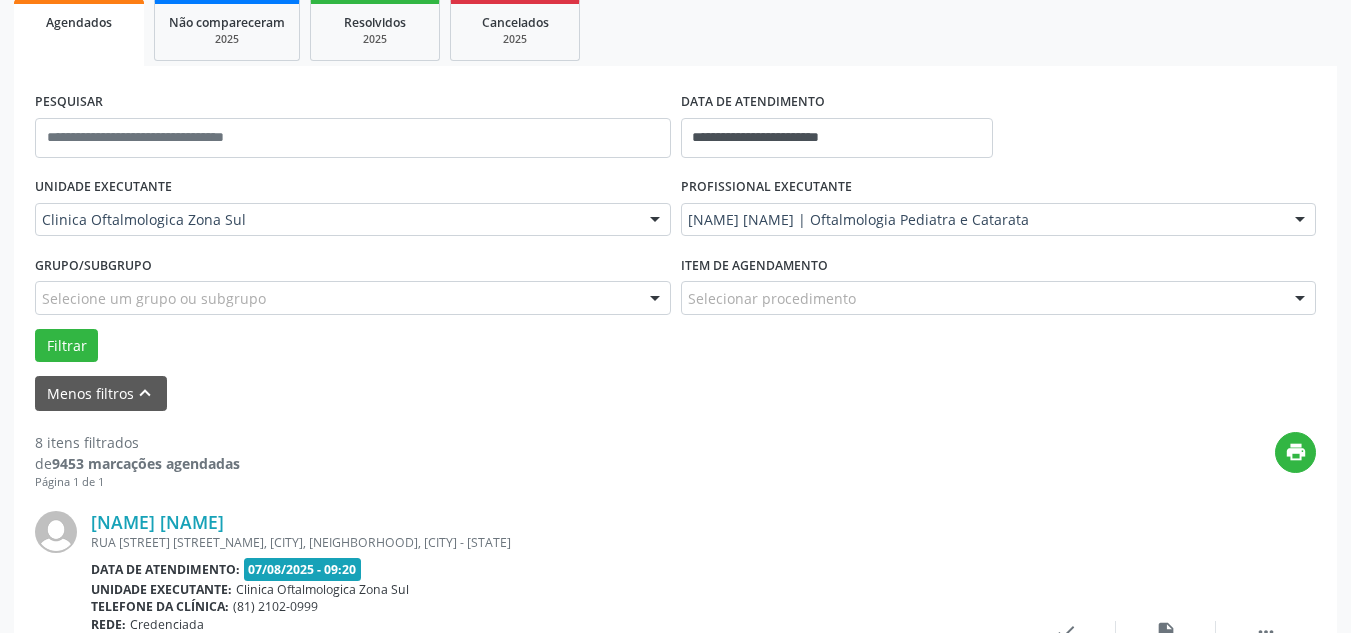 drag, startPoint x: 455, startPoint y: 300, endPoint x: 387, endPoint y: 299, distance: 68.007355 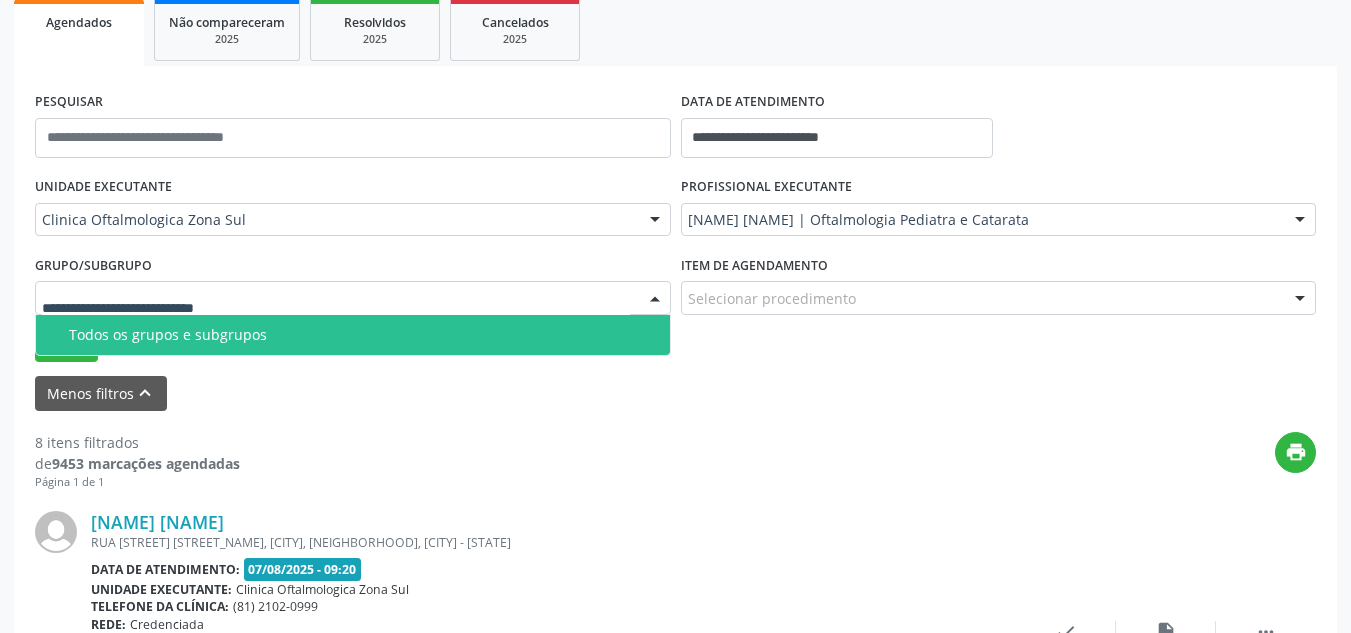 drag, startPoint x: 259, startPoint y: 322, endPoint x: 245, endPoint y: 328, distance: 15.231546 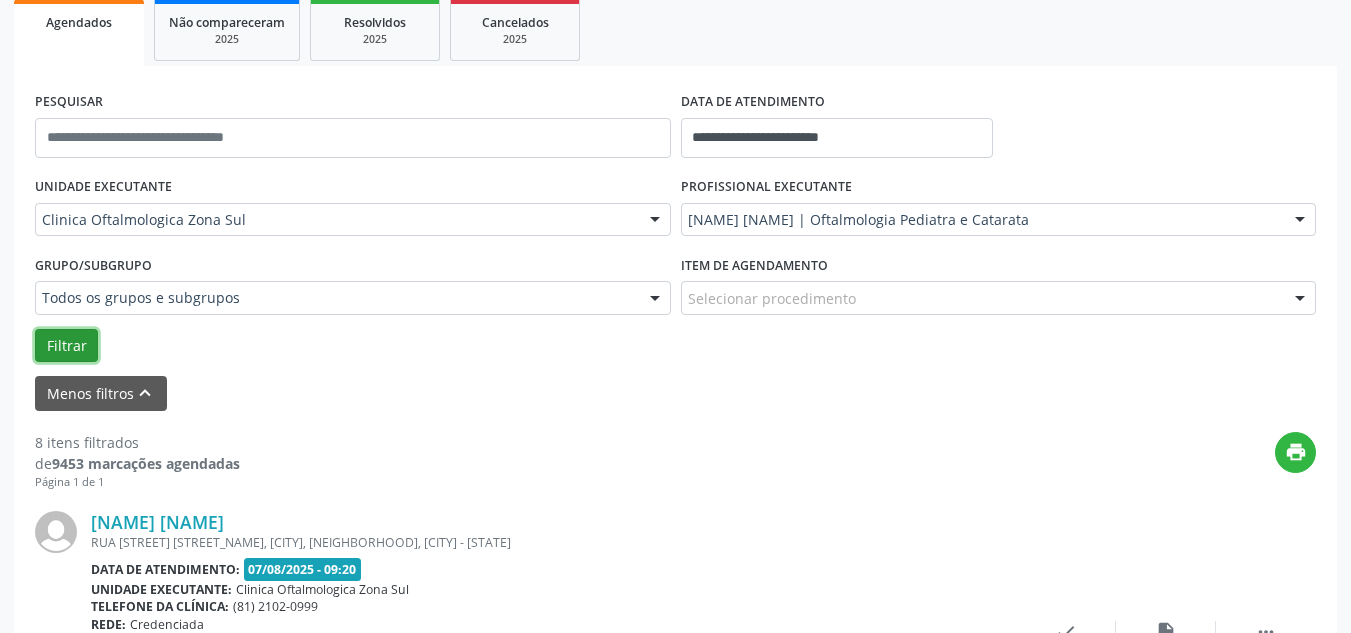 click on "Filtrar" at bounding box center (66, 346) 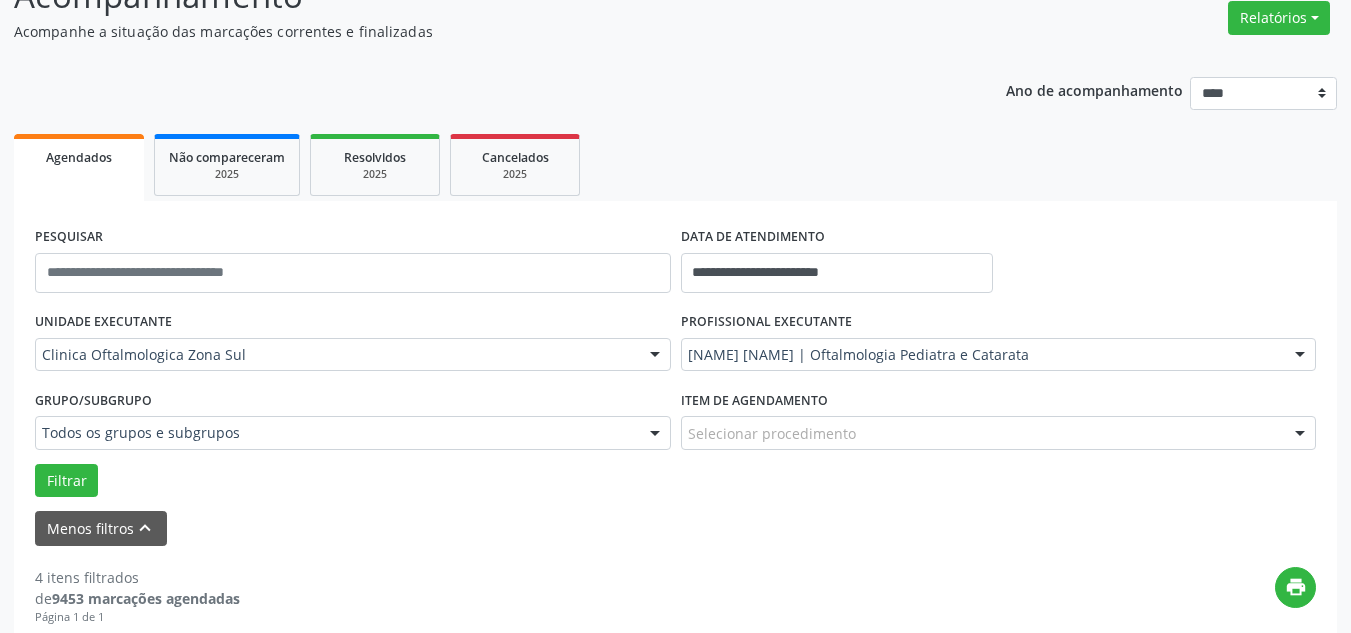 scroll, scrollTop: 162, scrollLeft: 0, axis: vertical 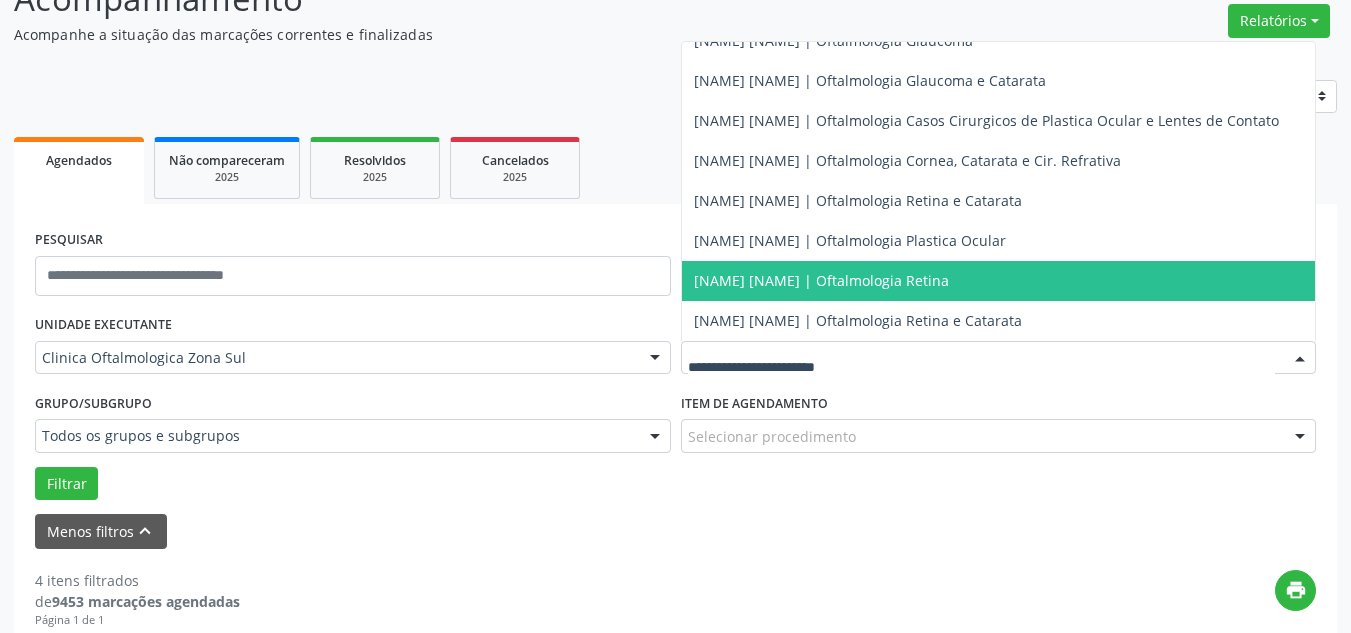 click on "[FIRST] [LAST] | [SPECIALTY]" at bounding box center (821, 280) 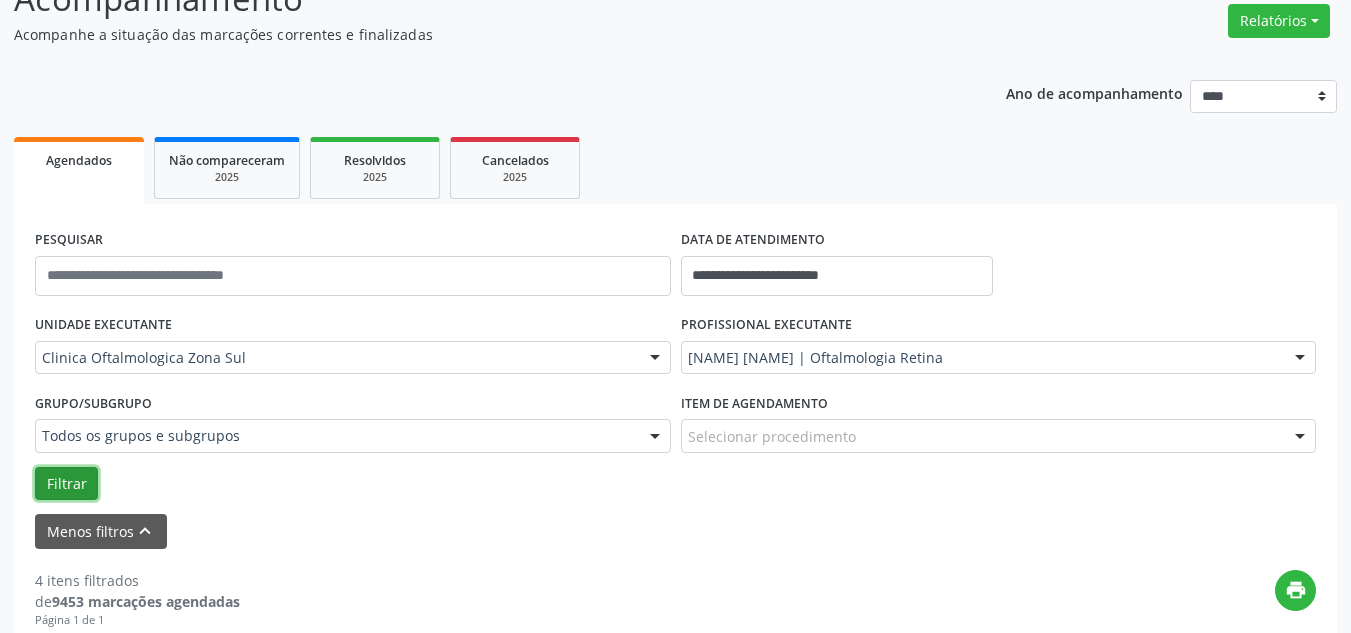 click on "Filtrar" at bounding box center [66, 484] 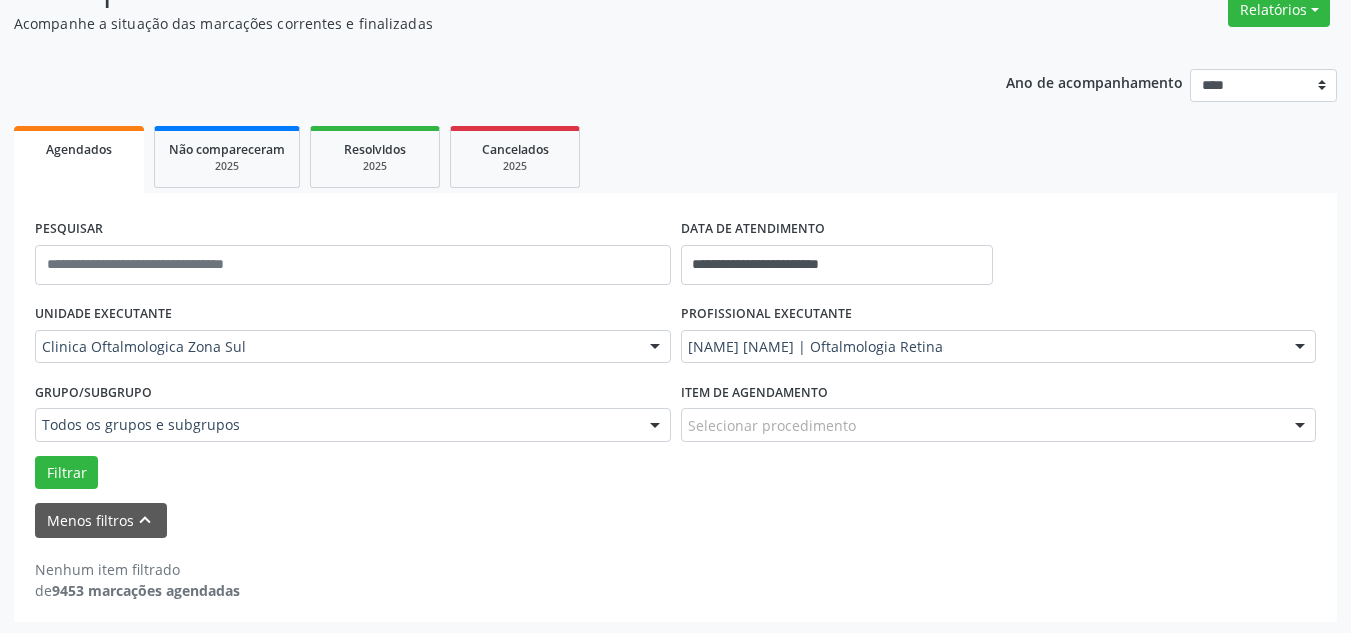 scroll, scrollTop: 176, scrollLeft: 0, axis: vertical 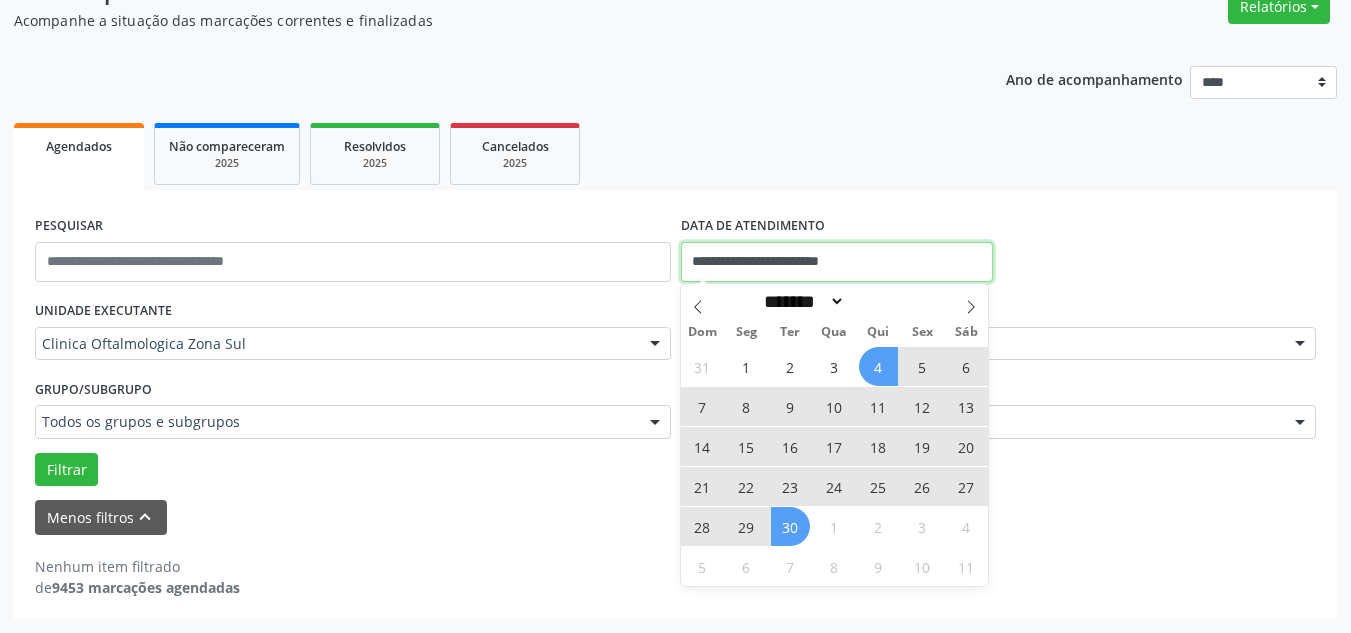 click on "**********" at bounding box center [837, 262] 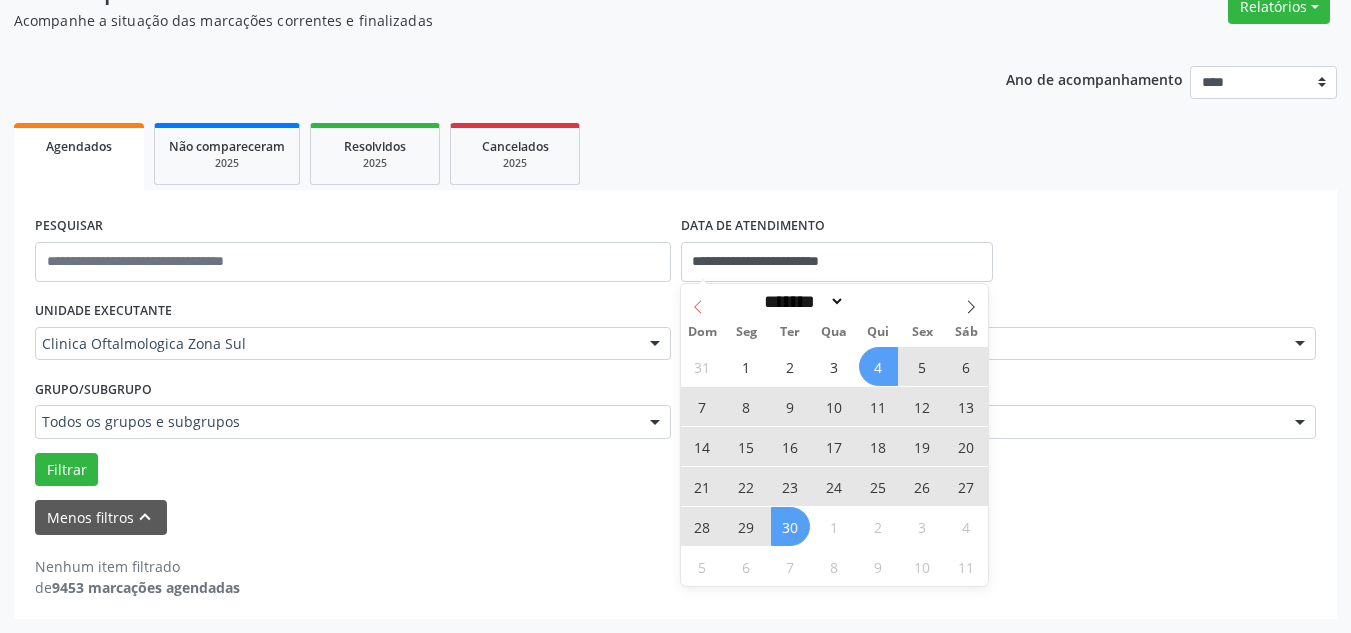 click at bounding box center (698, 301) 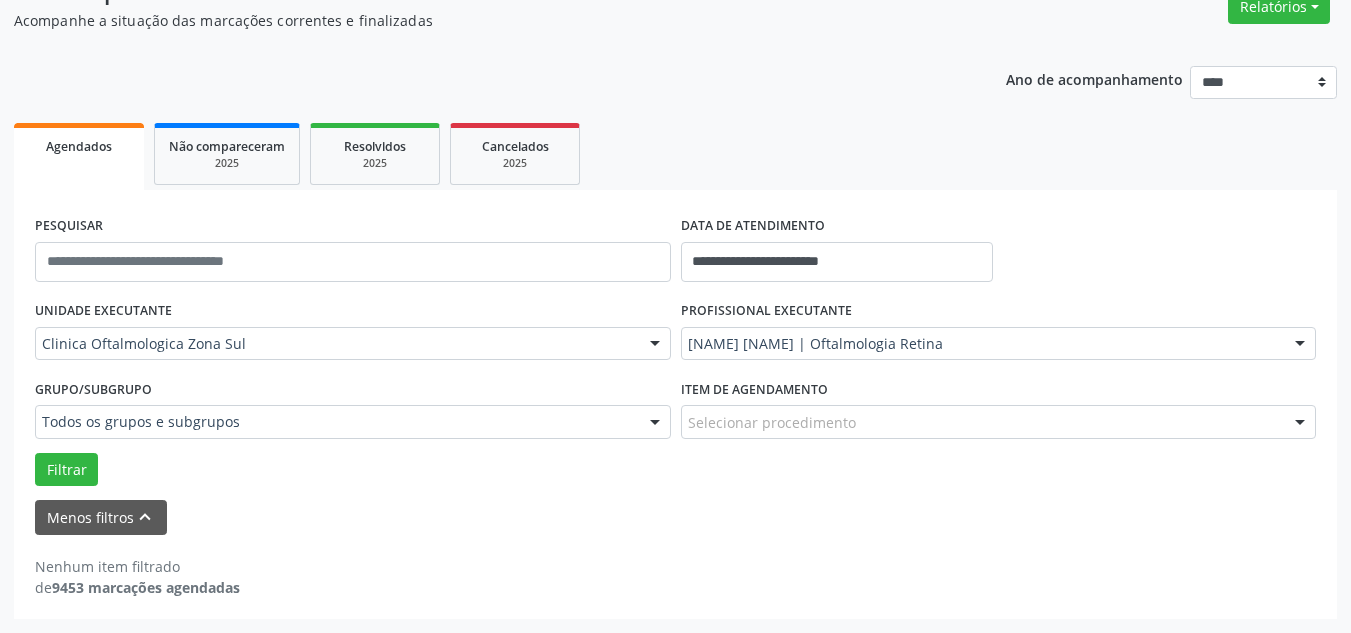 click on "Agendados   Não compareceram
2025
Resolvidos
2025
Cancelados
2025" at bounding box center (675, 154) 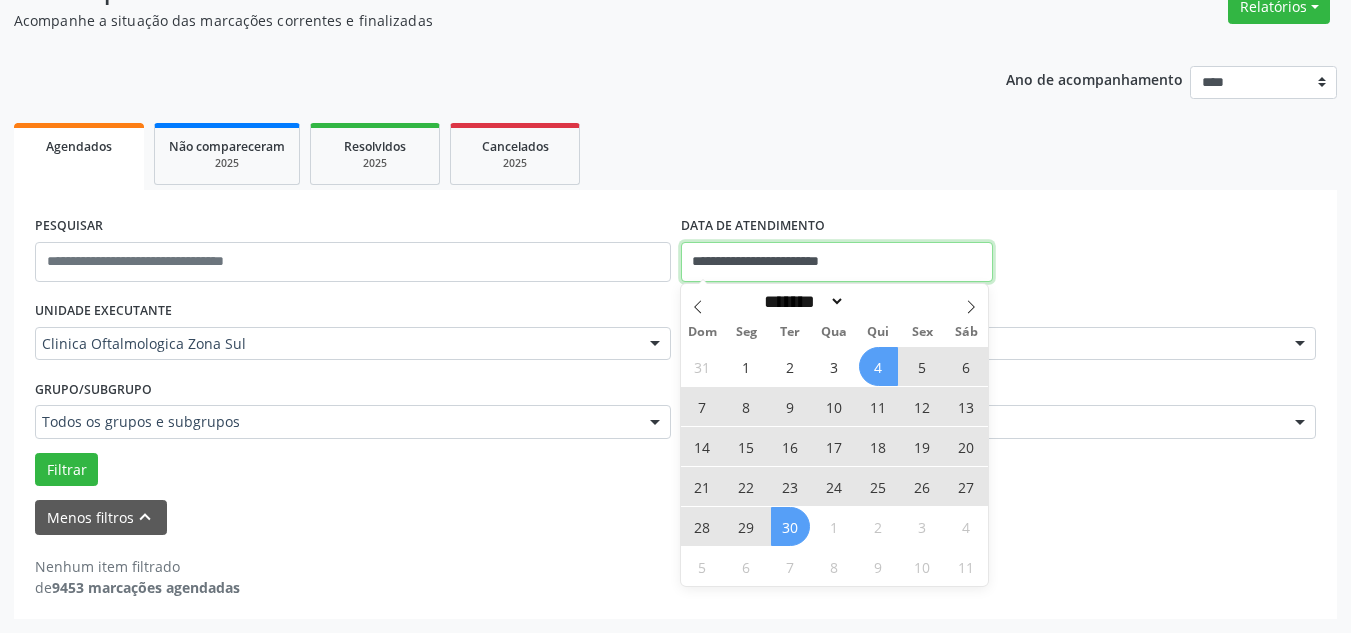 click on "**********" at bounding box center [837, 262] 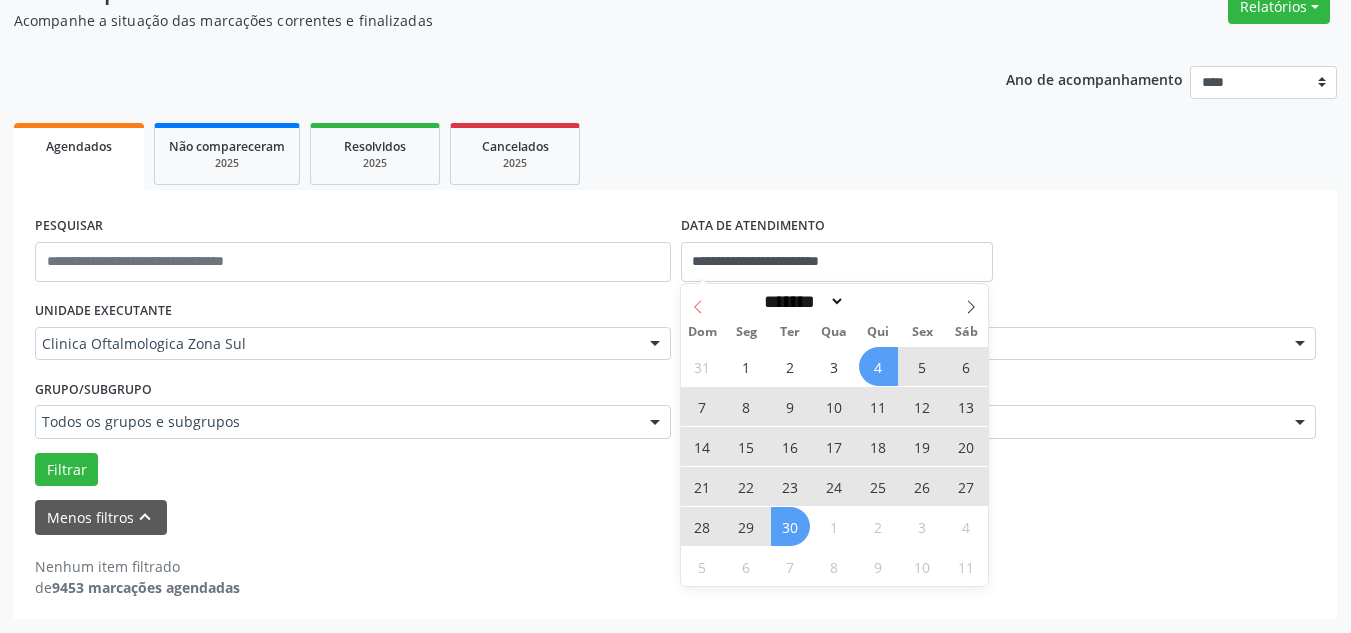 click at bounding box center [698, 301] 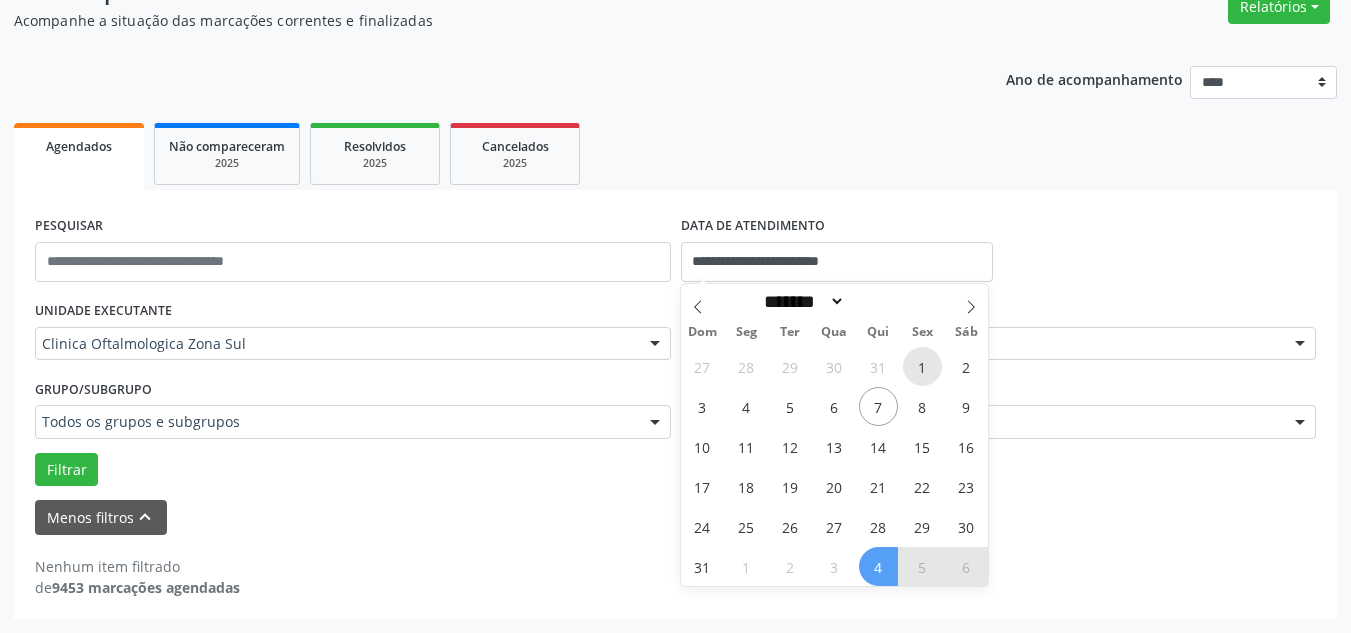 click on "1" at bounding box center [922, 366] 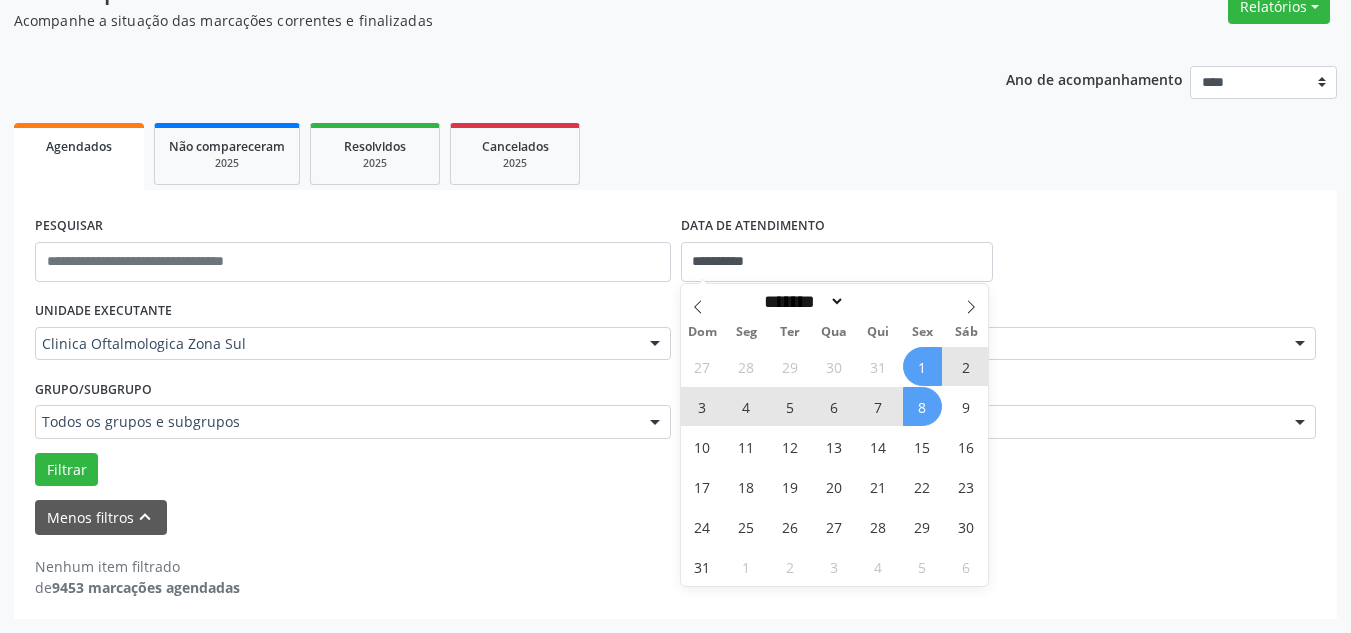 click on "8" at bounding box center (922, 406) 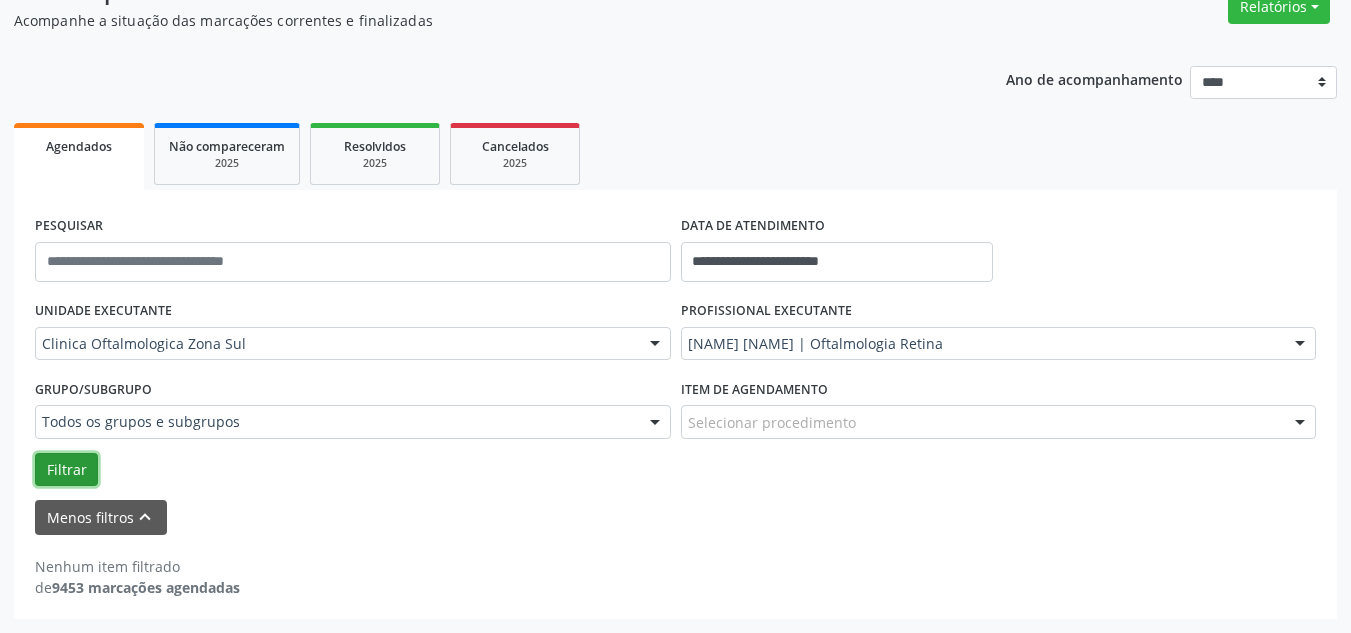 click on "Filtrar" at bounding box center (66, 470) 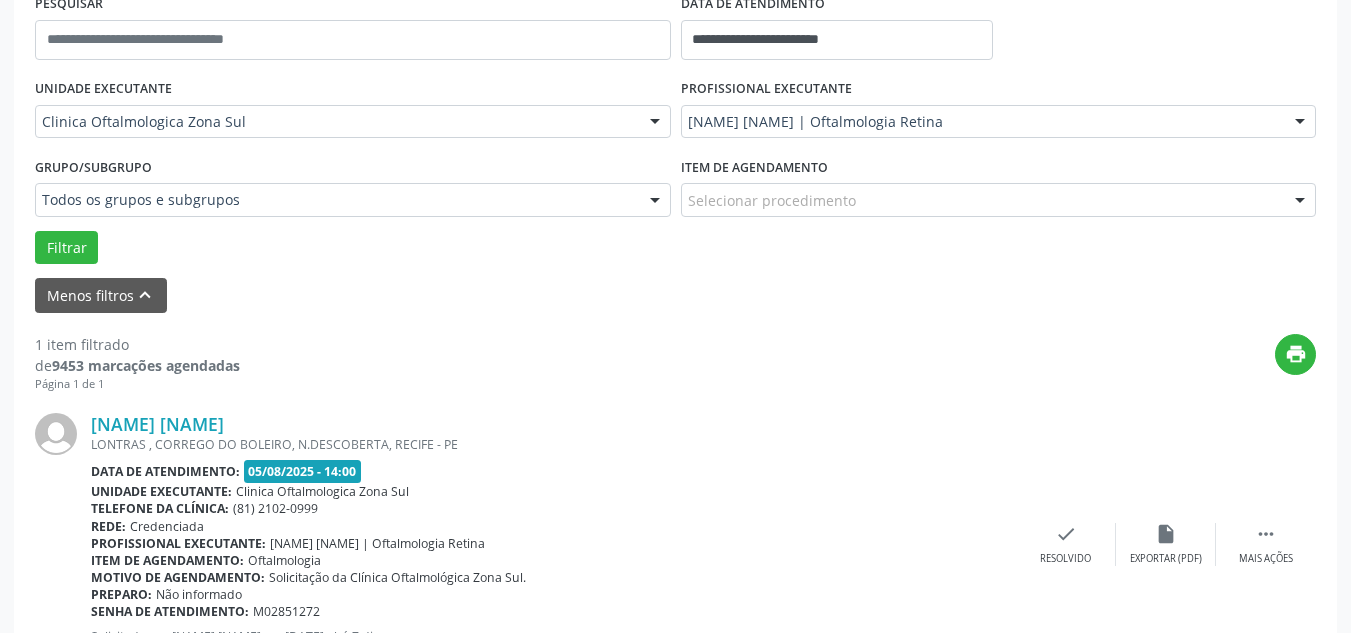 scroll, scrollTop: 397, scrollLeft: 0, axis: vertical 